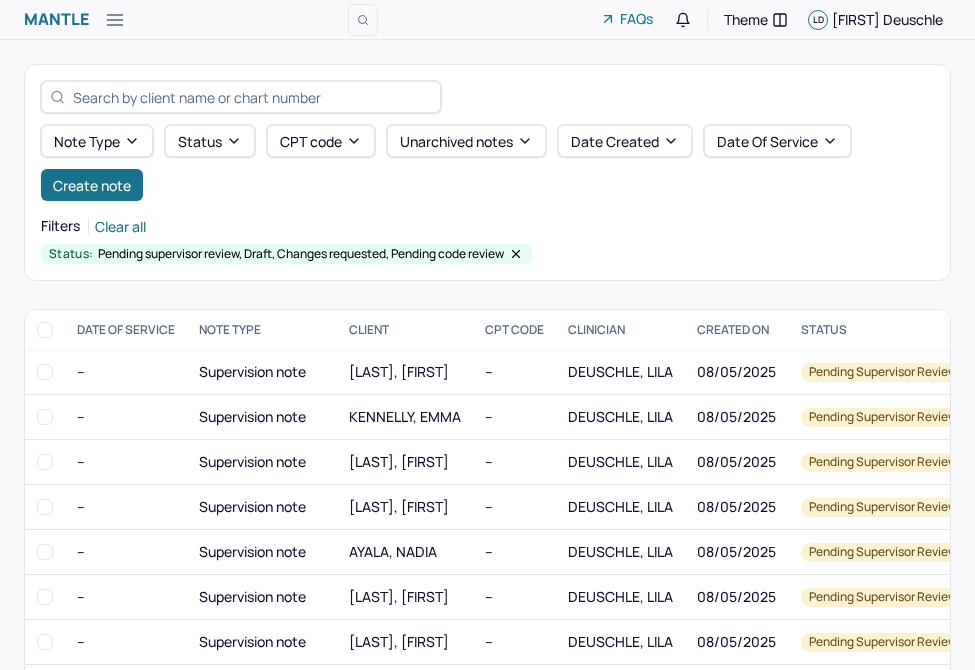 scroll, scrollTop: 199, scrollLeft: 0, axis: vertical 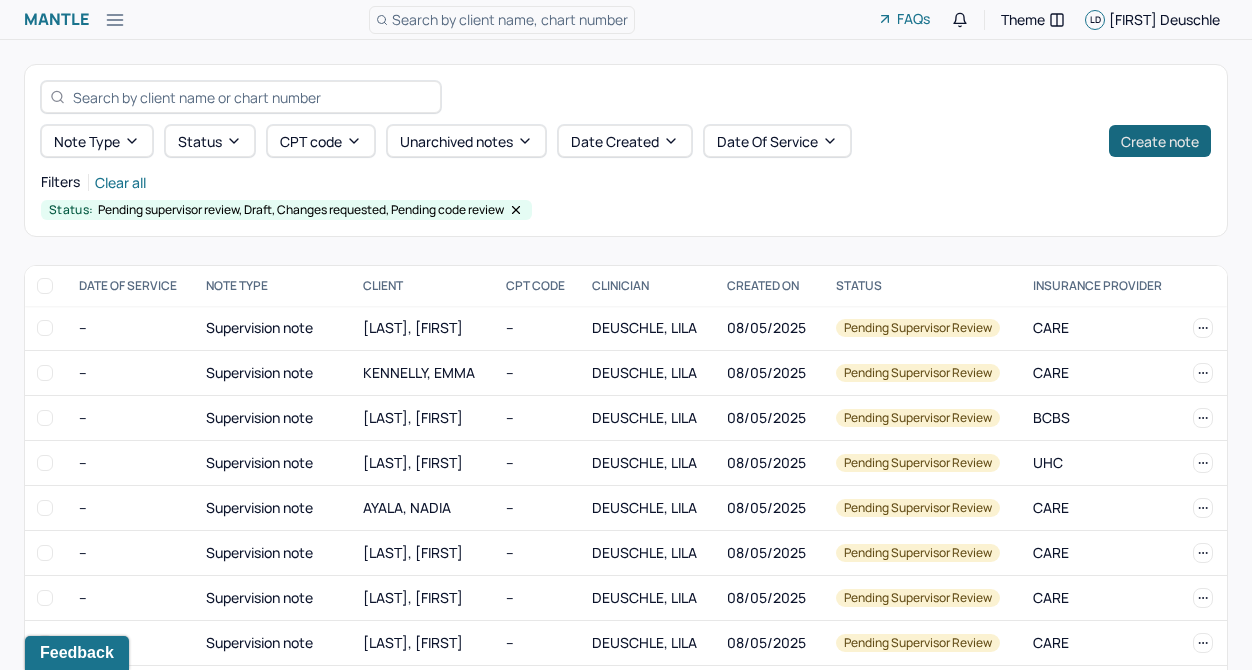 click on "Create note" at bounding box center (1160, 141) 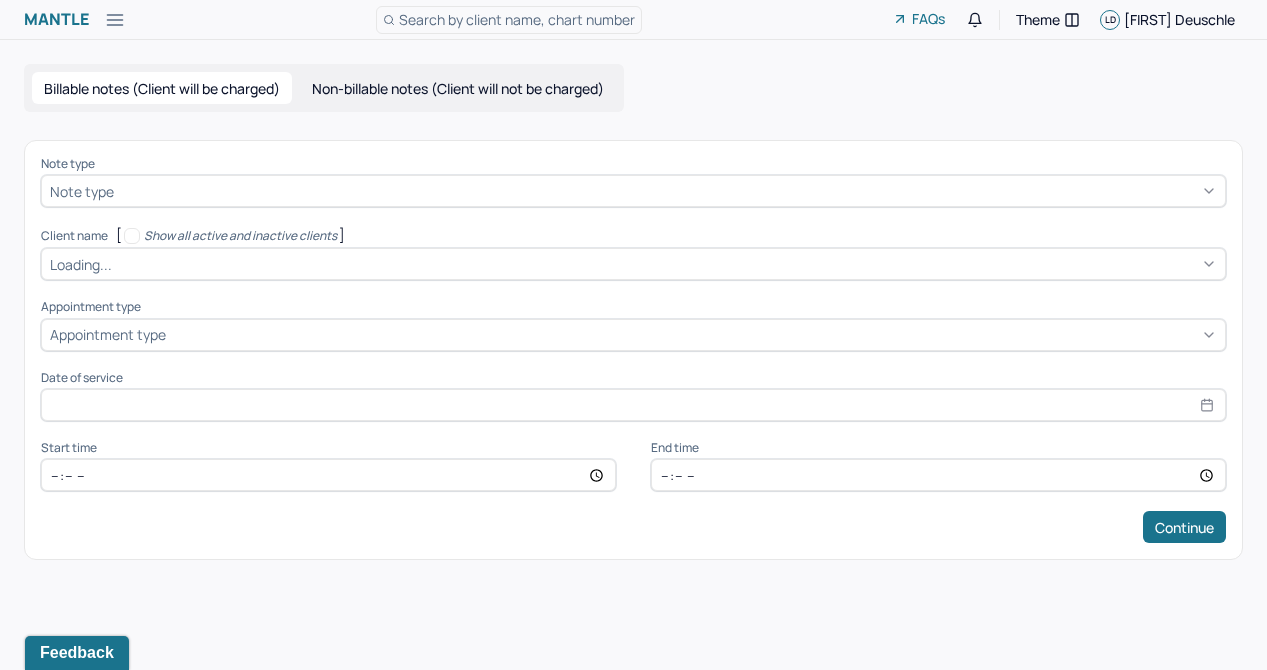 click at bounding box center [667, 191] 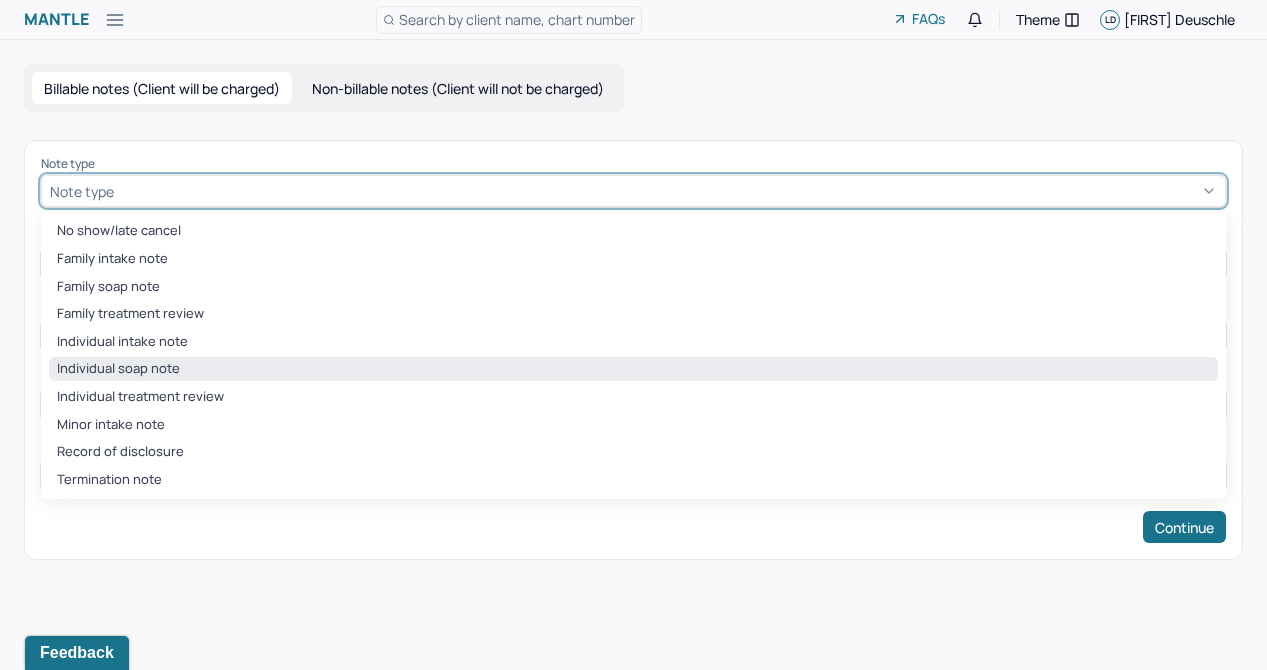 click on "Individual soap note" at bounding box center (633, 369) 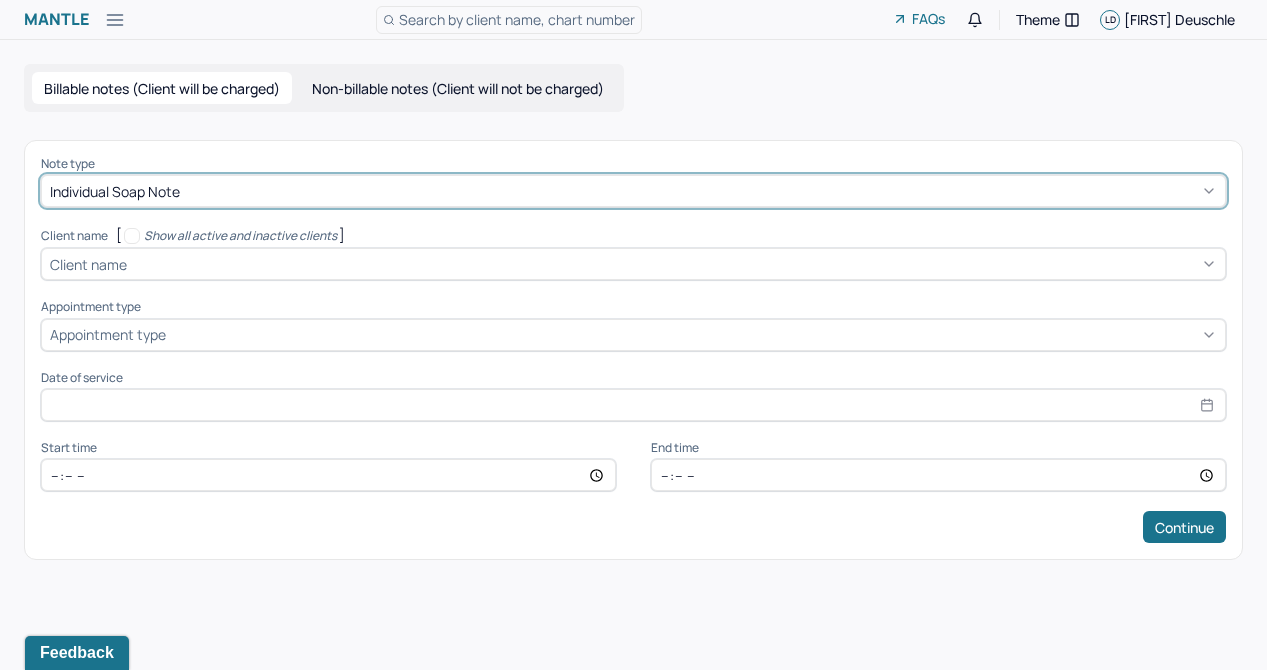 click at bounding box center [674, 264] 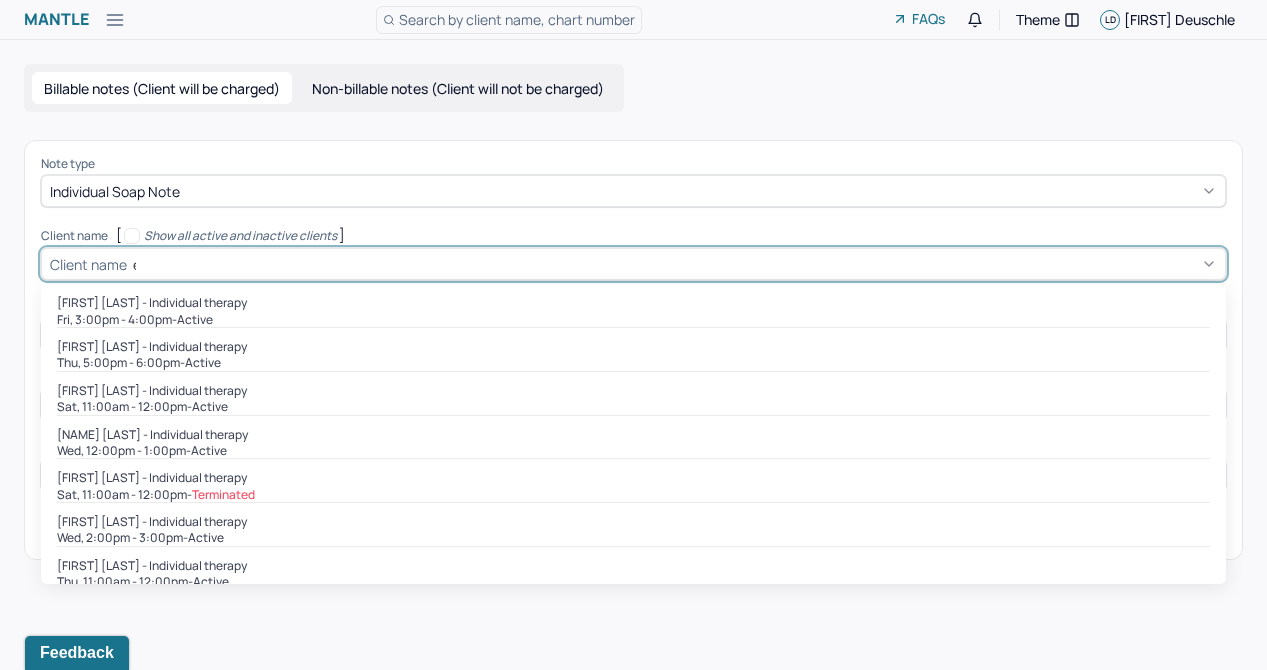 type on "em" 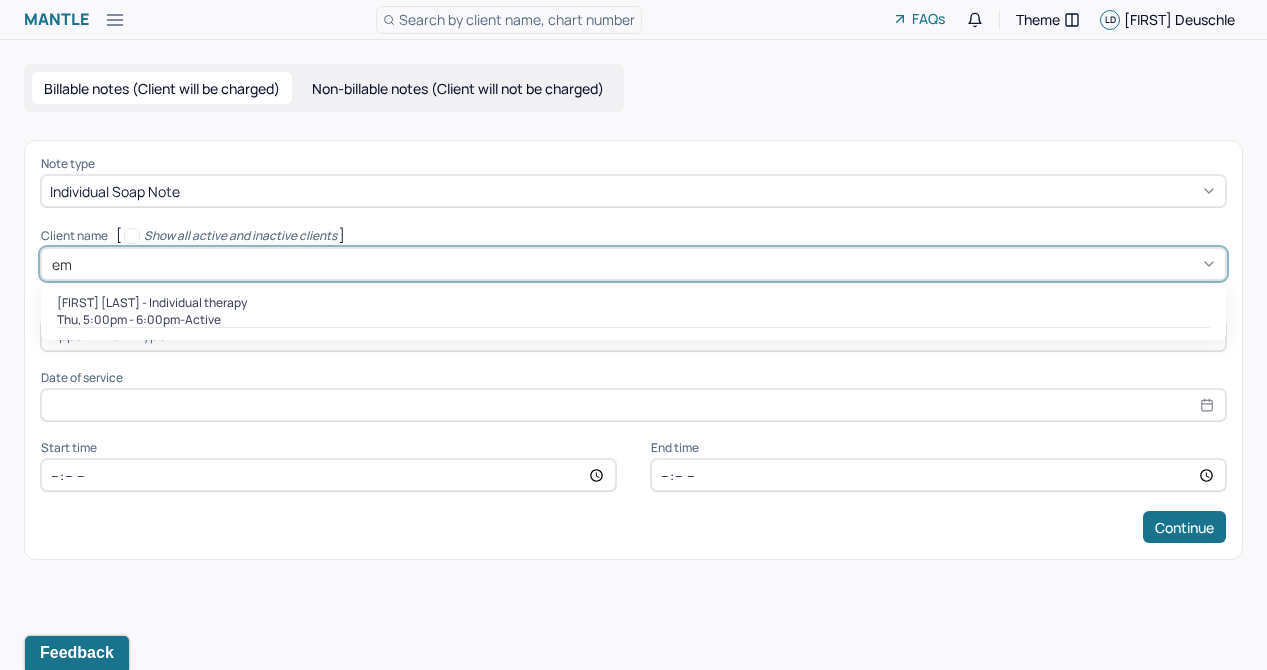 click on "[NAME] [LAST] - Individual therapy Thu, 5:00pm - 6:00pm  -  active" at bounding box center (633, 312) 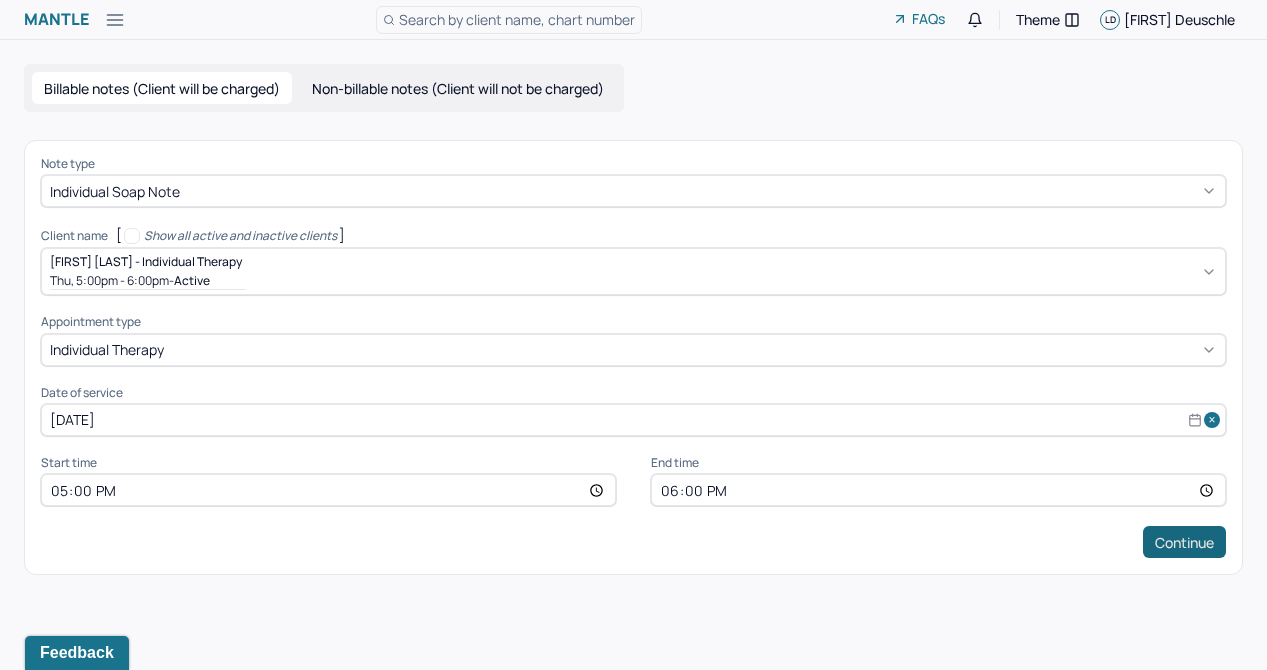 click on "Continue" at bounding box center [1184, 542] 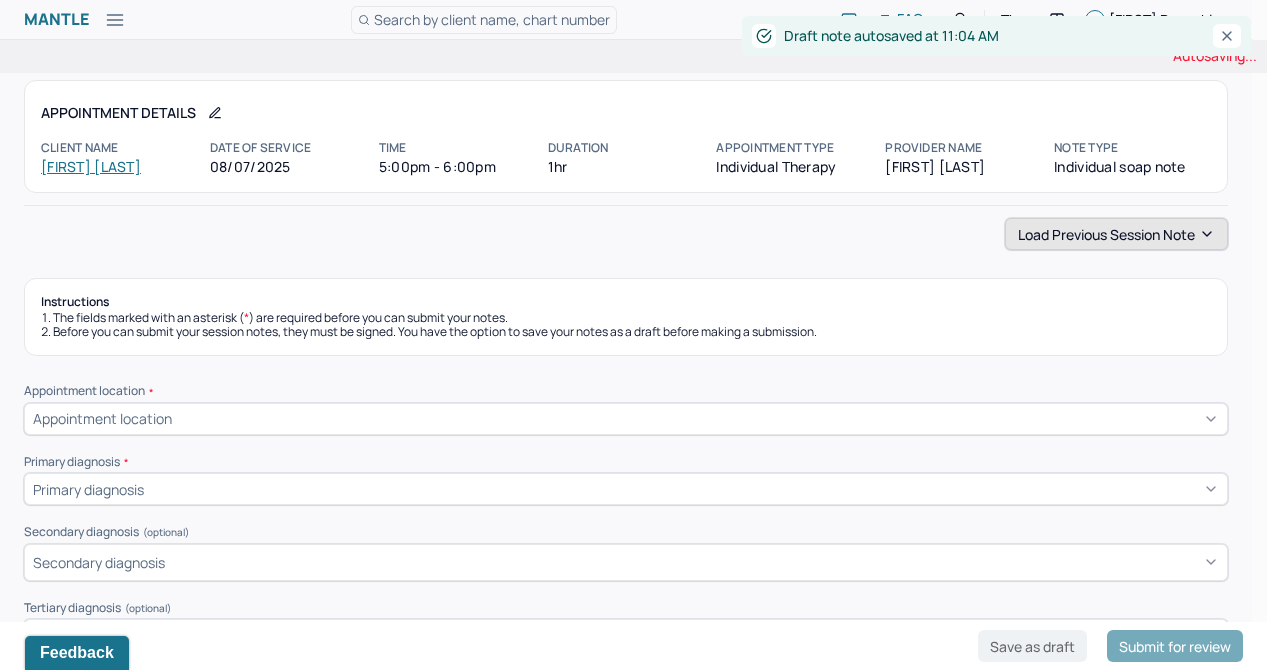 click on "Load previous session note" at bounding box center [1116, 234] 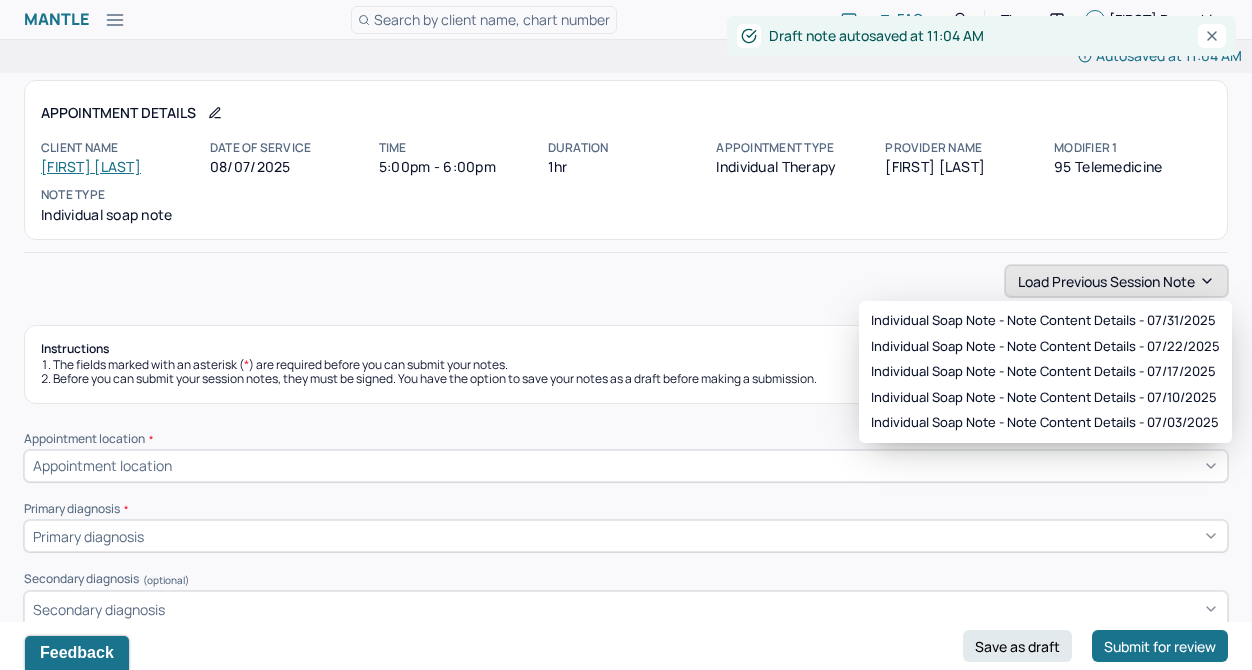 click on "Load previous session note" at bounding box center (1116, 281) 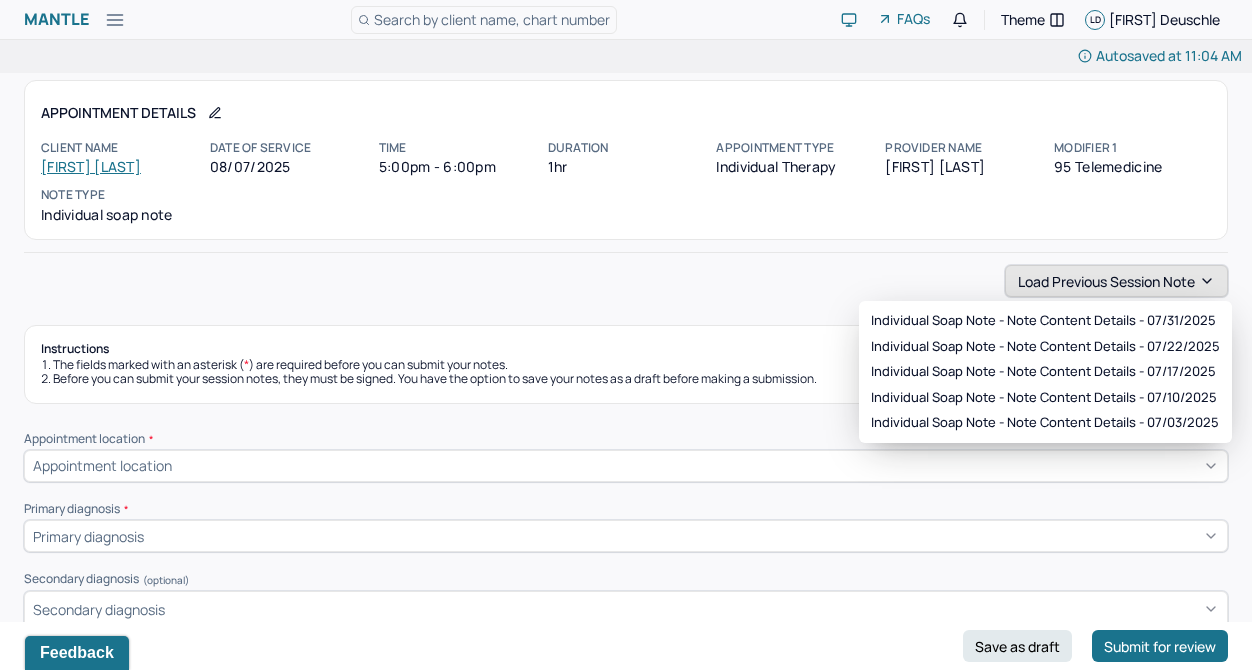 click on "Load previous session note" at bounding box center [1116, 281] 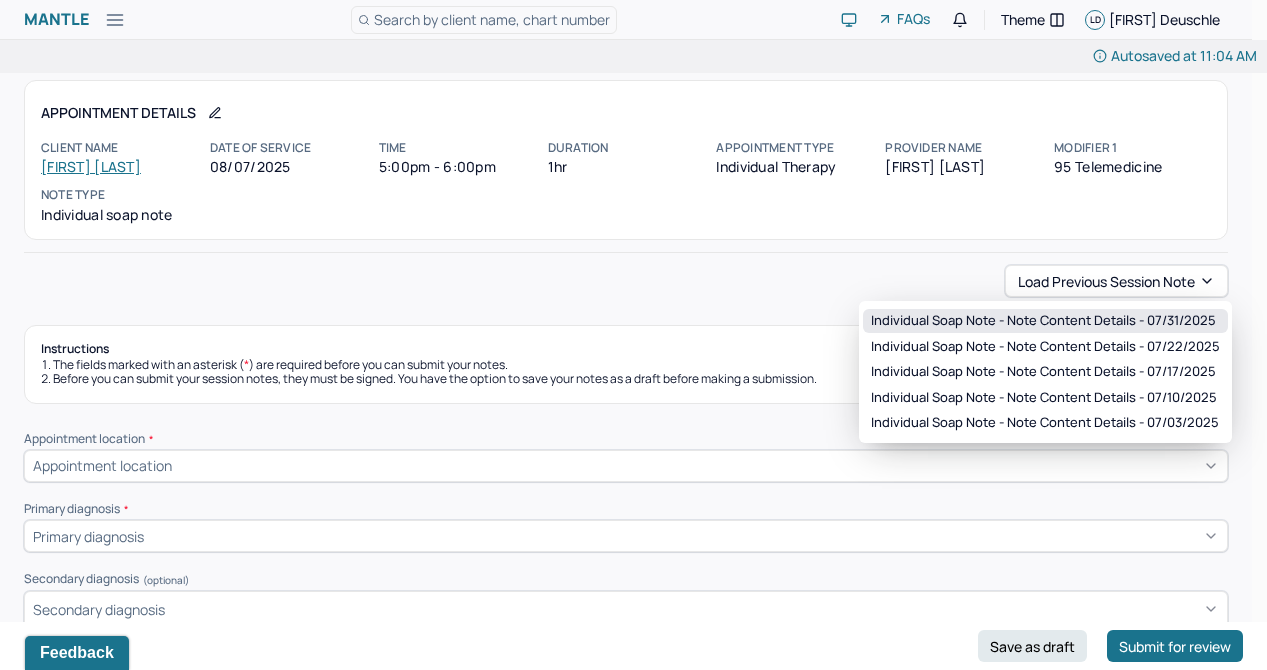 click on "Individual soap note   - Note content Details -   07/31/2025" at bounding box center [1043, 321] 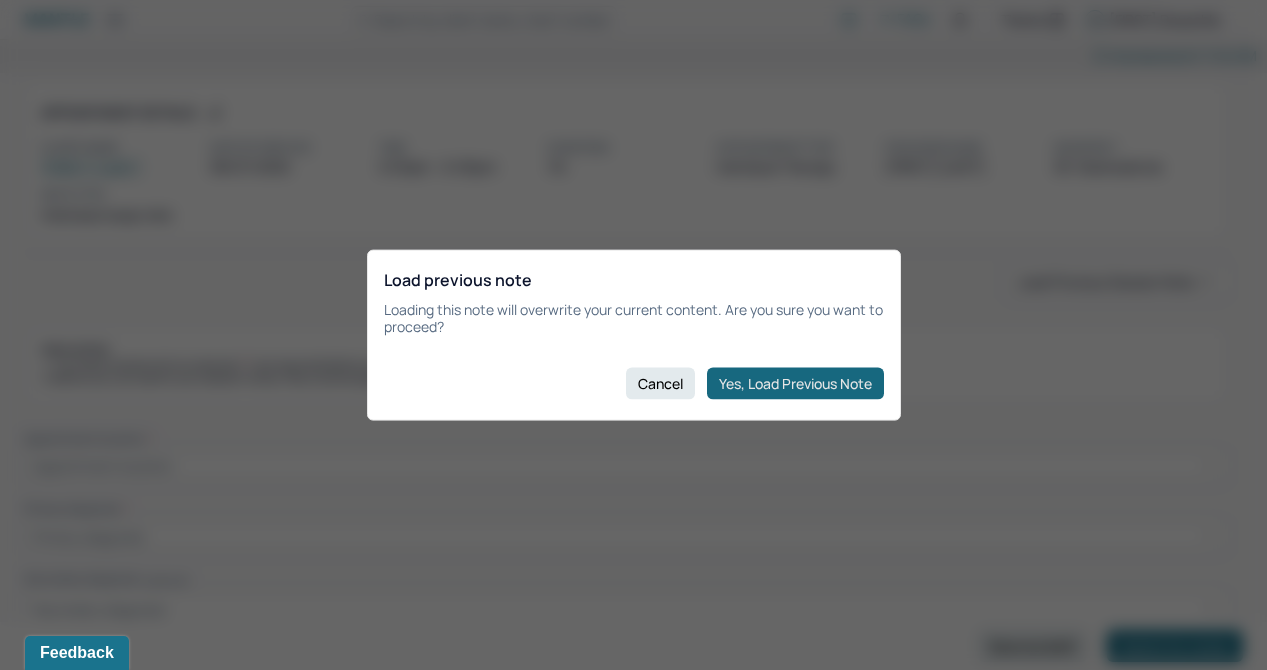 click on "Yes, Load Previous Note" at bounding box center [795, 383] 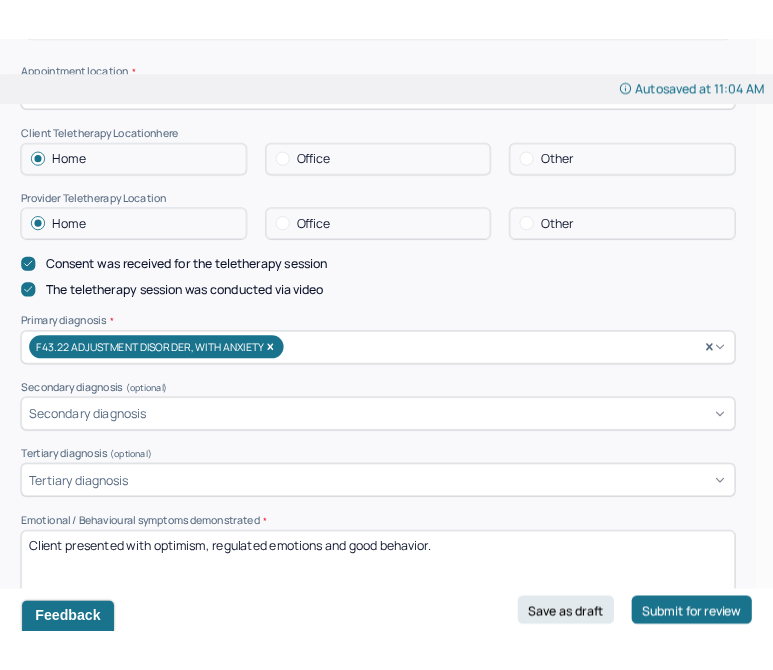 scroll, scrollTop: 430, scrollLeft: 0, axis: vertical 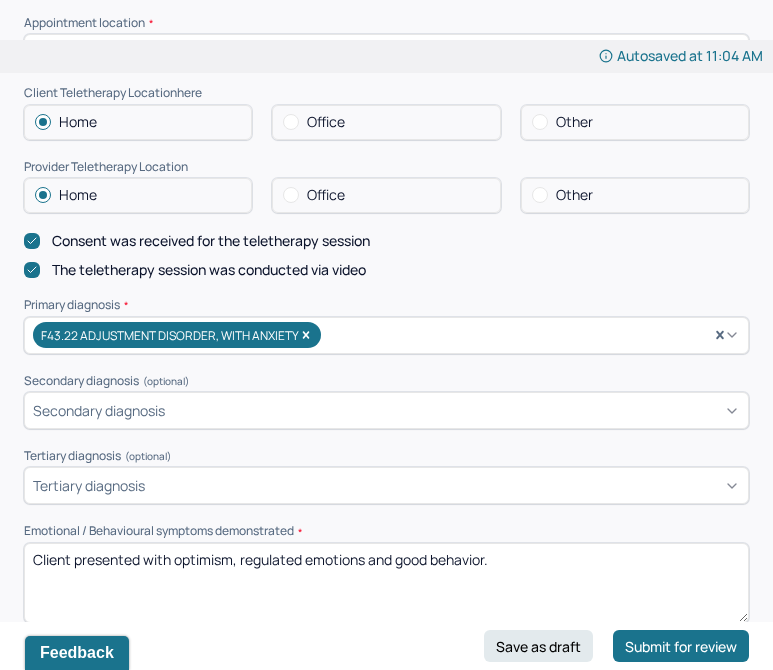 drag, startPoint x: 516, startPoint y: 567, endPoint x: 95, endPoint y: 554, distance: 421.20065 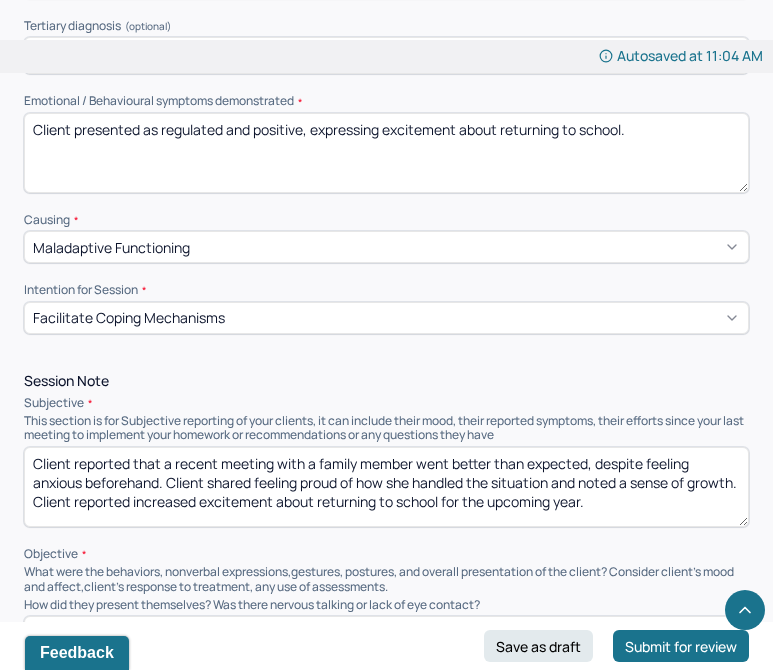 scroll, scrollTop: 862, scrollLeft: 0, axis: vertical 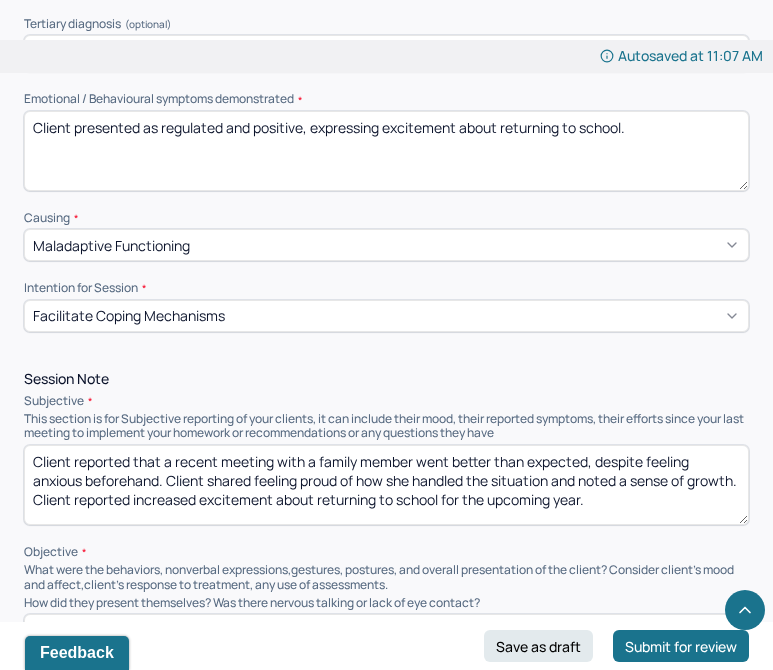 type on "Client presented as regulated and positive, expressing excitement about returning to school." 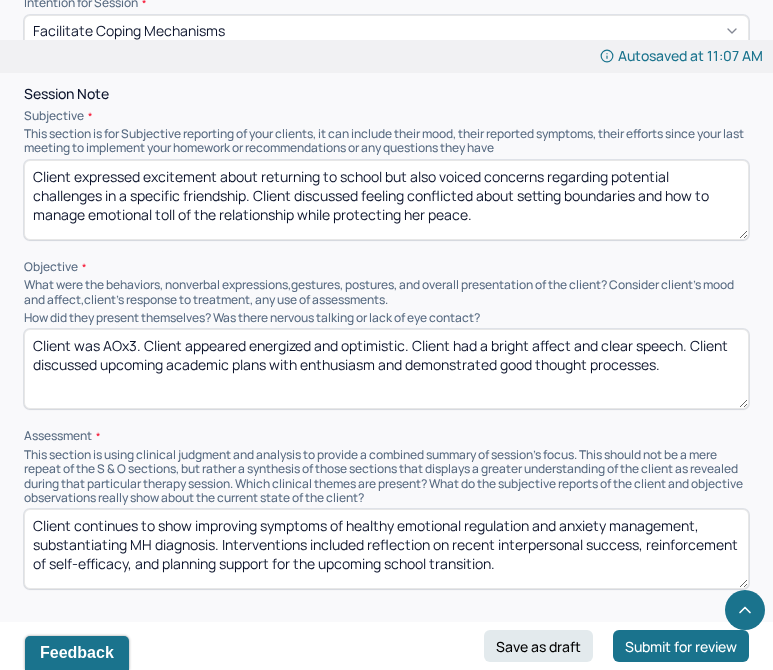 scroll, scrollTop: 1148, scrollLeft: 0, axis: vertical 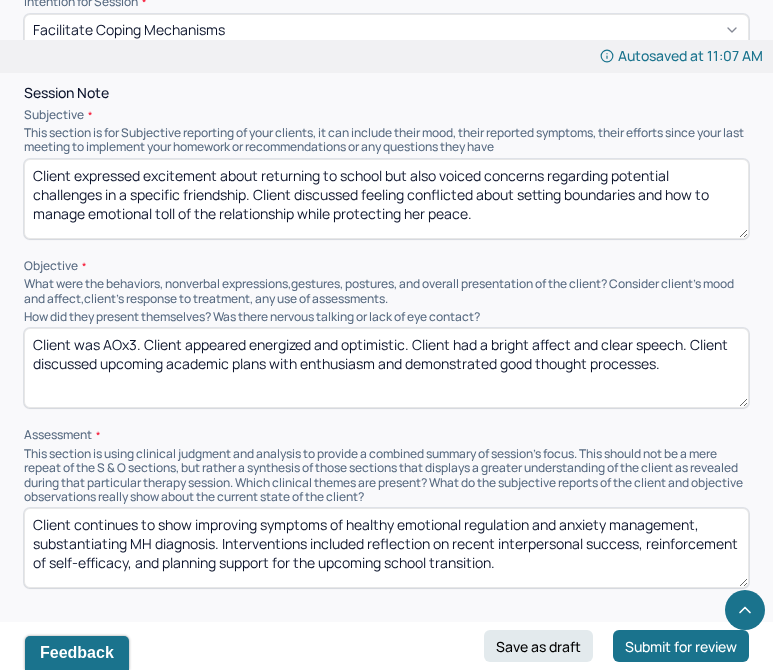 type on "Client expressed excitement about returning to school but also voiced concerns regarding potential challenges in a specific friendship. Client discussed feeling conflicted about setting boundaries and how to manage emotional toll of the relationship while protecting her peace." 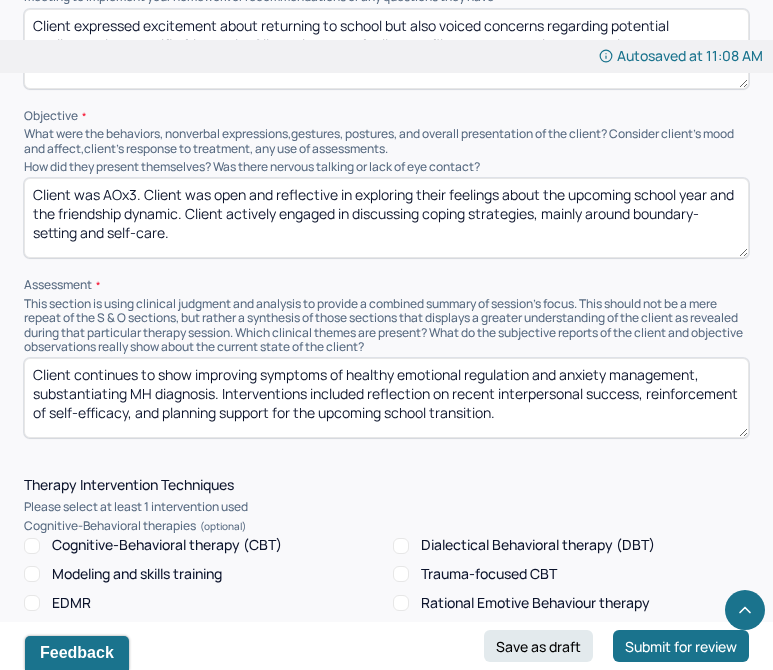 scroll, scrollTop: 1305, scrollLeft: 0, axis: vertical 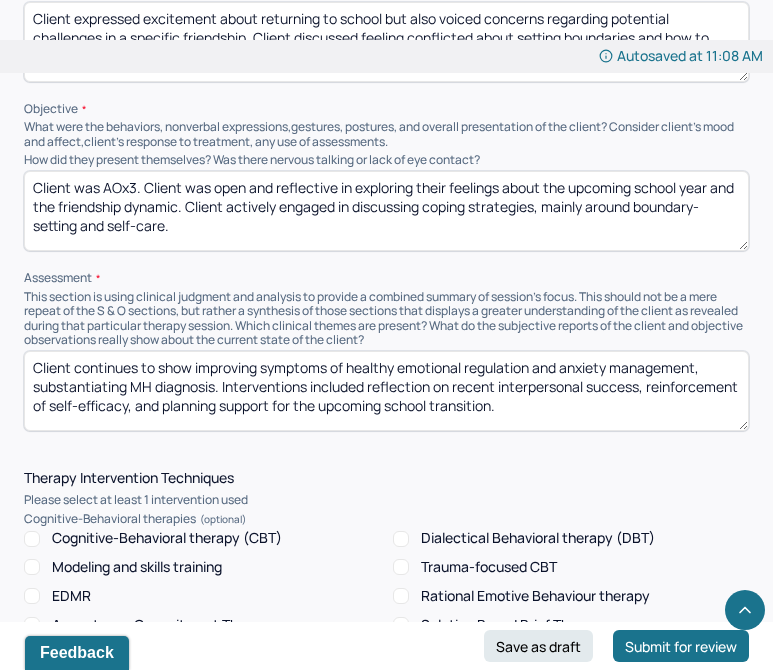type on "Client was AOx3. Client was open and reflective in exploring their feelings about the upcoming school year and the friendship dynamic. Client actively engaged in discussing coping strategies, mainly around boundary-setting and self-care." 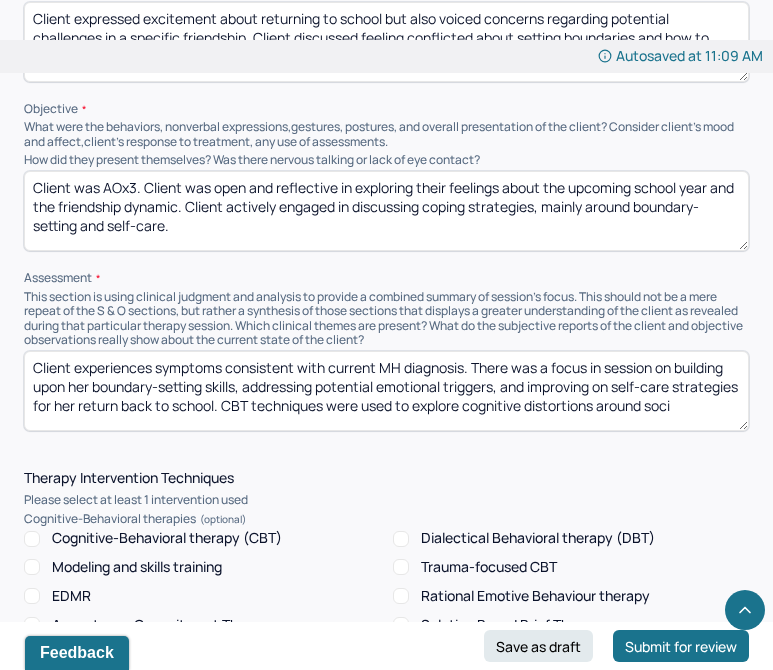 scroll, scrollTop: 5, scrollLeft: 0, axis: vertical 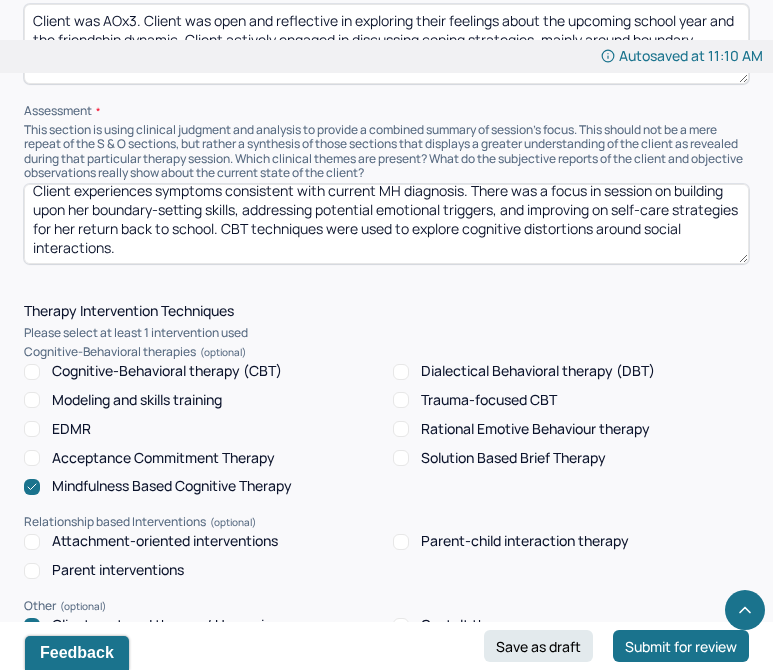 type on "Client experiences symptoms consistent with current MH diagnosis. There was a focus in session on building upon her boundary-setting skills, addressing potential emotional triggers, and improving on self-care strategies for her return back to school. CBT techniques were used to explore cognitive distortions around social interactions." 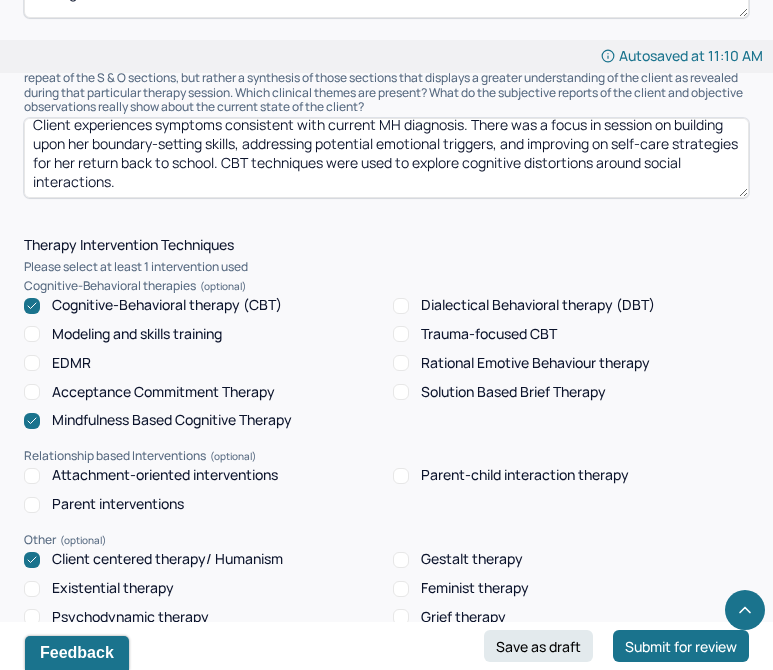 scroll, scrollTop: 1539, scrollLeft: 0, axis: vertical 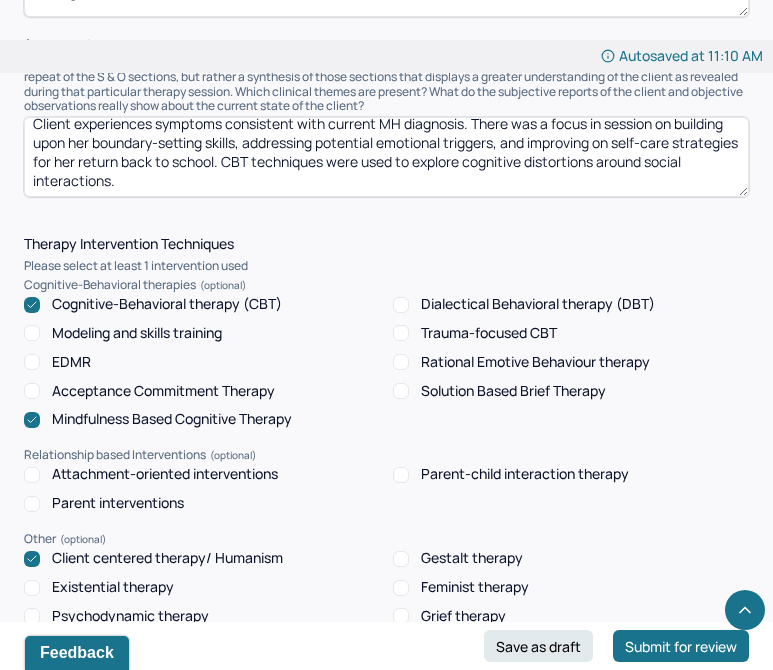 click on "Therapy Intervention Techniques Please select at least 1 intervention used Cognitive-Behavioral therapies Cognitive-Behavioral therapy (CBT) Dialectical Behavioral therapy (DBT) Modeling and skills training Trauma-focused CBT EDMR Rational Emotive Behaviour therapy Acceptance Commitment Therapy Solution Based Brief Therapy Mindfulness Based Cognitive Therapy Relationship based Interventions Attachment-oriented interventions Parent-child interaction therapy Parent interventions Other Client centered therapy/ Humanism Gestalt therapy Existential therapy Feminist therapy Psychodynamic therapy Grief therapy Internal family systems (IFS) Narrative therapy Positive psychology Psychoeducation Sex therapy Strength based theory Career Counseling Multisystemic family theory Plan What specific steps has the client committed to work on as homework or during the next session? What specific interventions or treatment plan changes will the clinician be focused on in the upcoming sessions? Frequency of sessions Weekly Other" at bounding box center [386, 763] 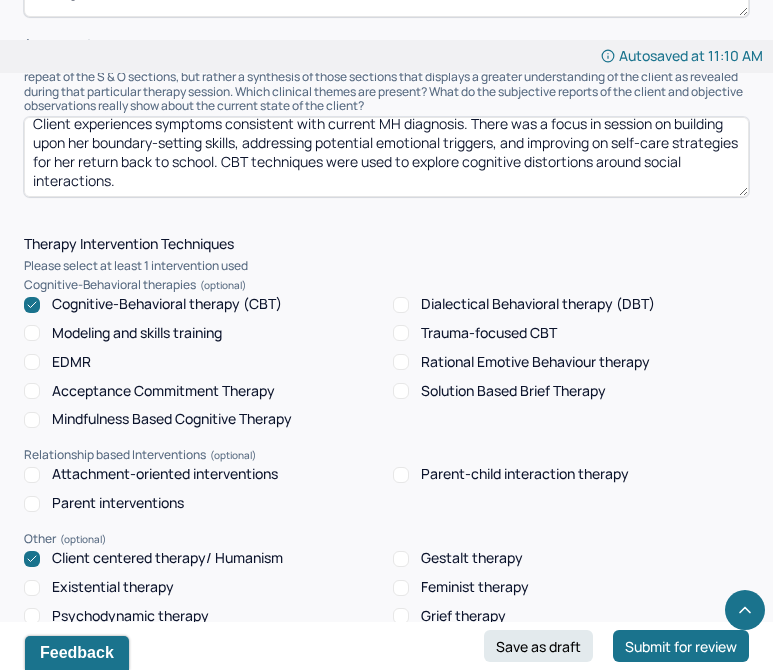 click on "Modeling and skills training" at bounding box center [137, 333] 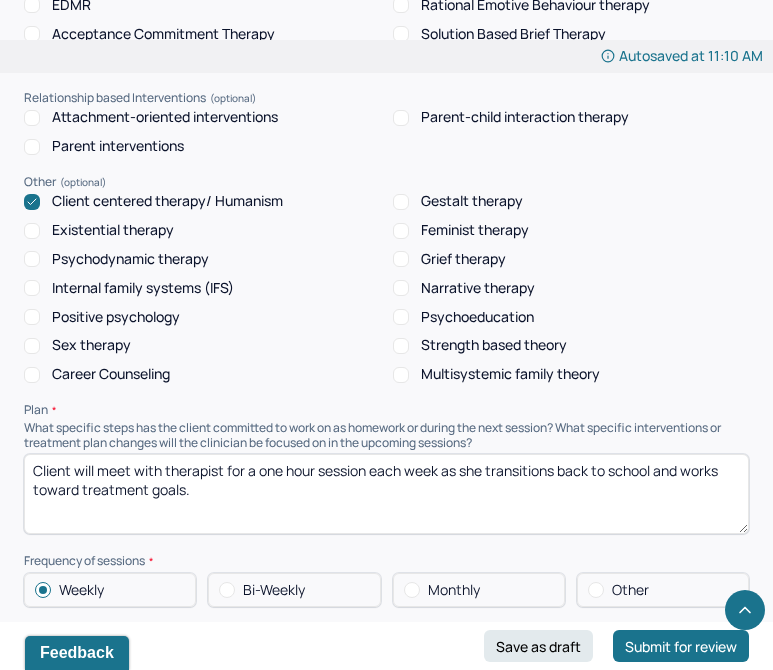 scroll, scrollTop: 1906, scrollLeft: 0, axis: vertical 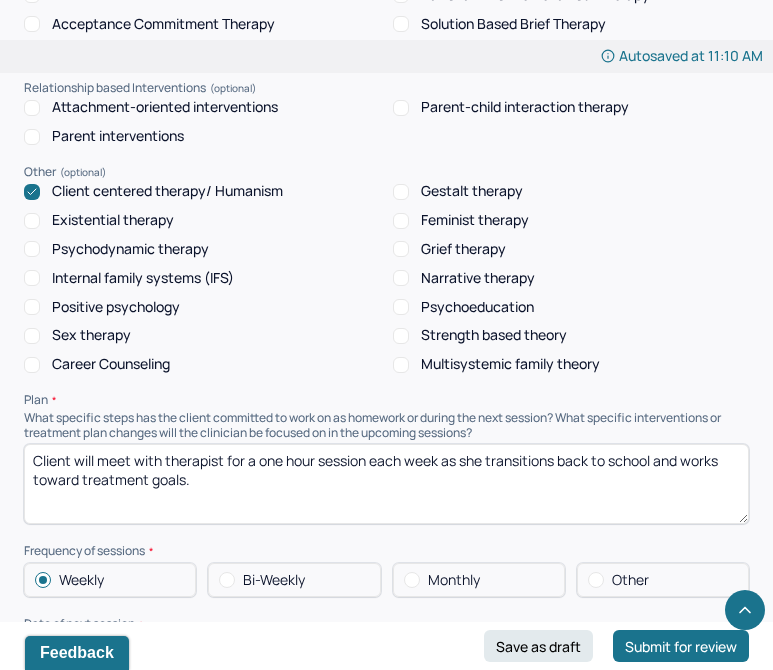 drag, startPoint x: 226, startPoint y: 482, endPoint x: 0, endPoint y: 439, distance: 230.05434 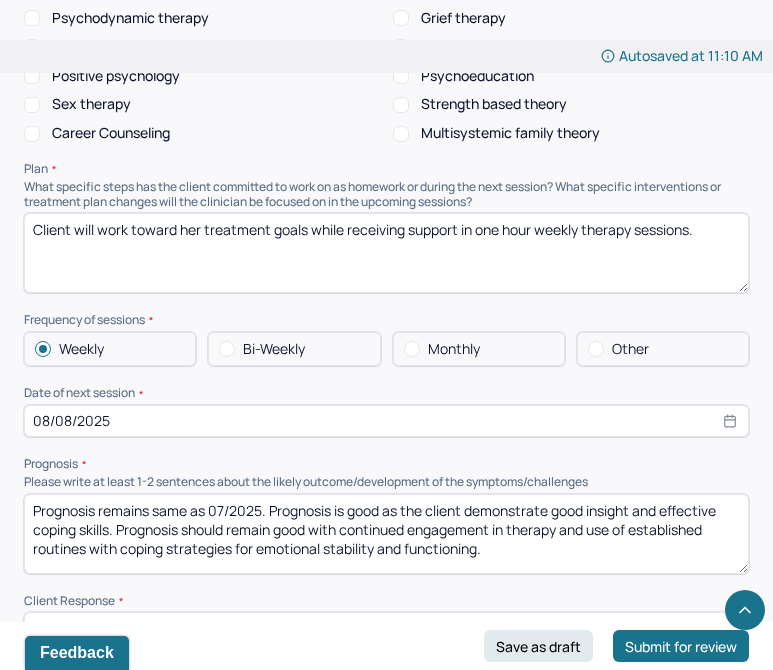 scroll, scrollTop: 2169, scrollLeft: 0, axis: vertical 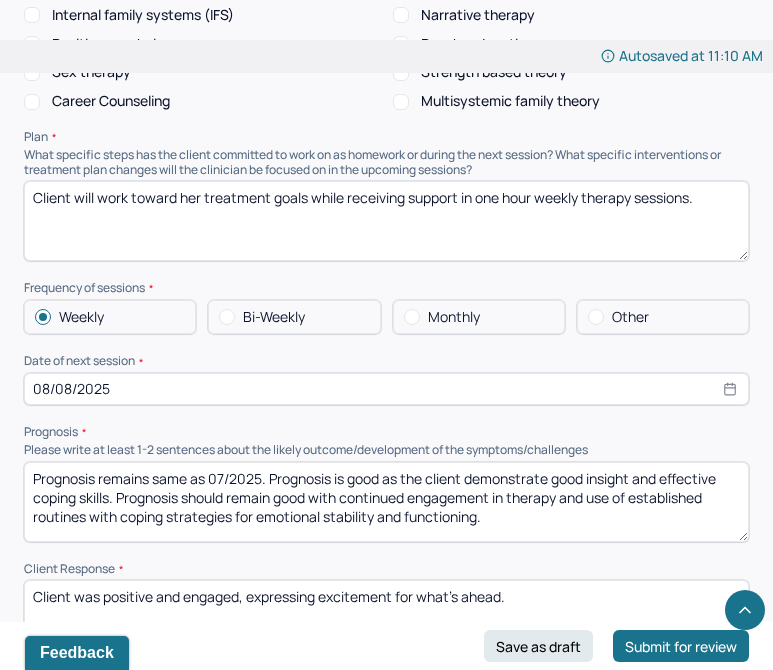 type on "Client will work toward her treatment goals while receiving support in one hour weekly therapy sessions." 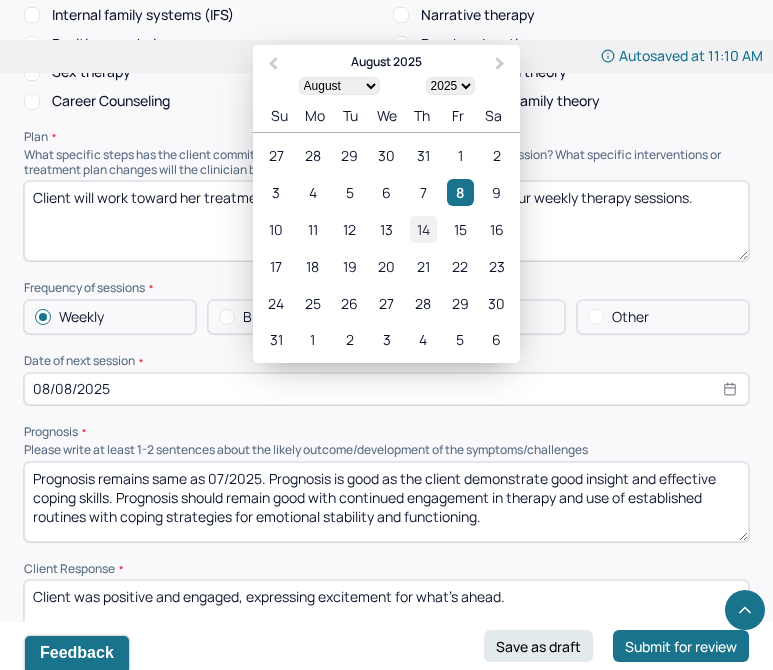 click on "14" at bounding box center [423, 229] 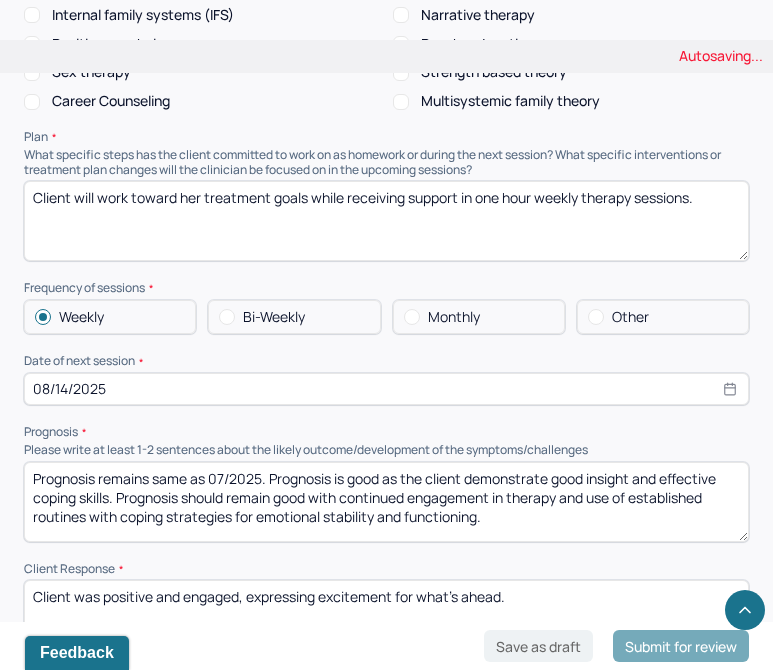 click on "Prognosis remains same as 07/2025. Prognosis is good as the client demonstrate good insight and effective coping skills. Prognosis should remain good with continued engagement in therapy and use of established routines with coping strategies for emotional stability and functioning." at bounding box center [386, 502] 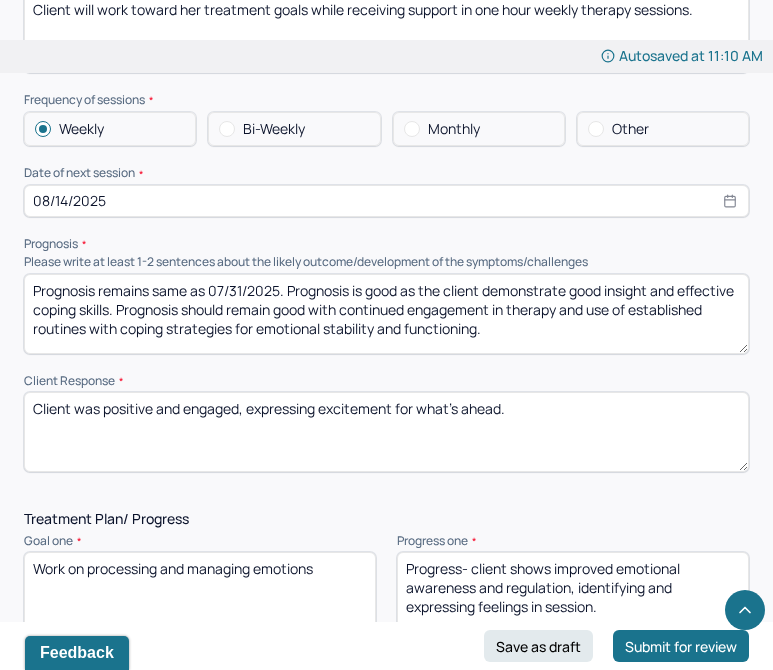 scroll, scrollTop: 2370, scrollLeft: 0, axis: vertical 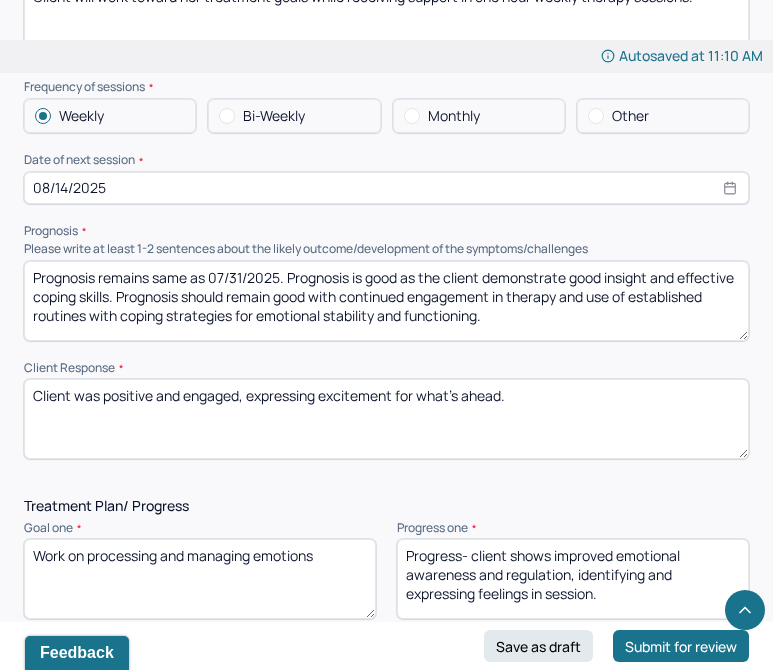 type on "Prognosis remains same as 07/31/2025. Prognosis is good as the client demonstrate good insight and effective coping skills. Prognosis should remain good with continued engagement in therapy and use of established routines with coping strategies for emotional stability and functioning." 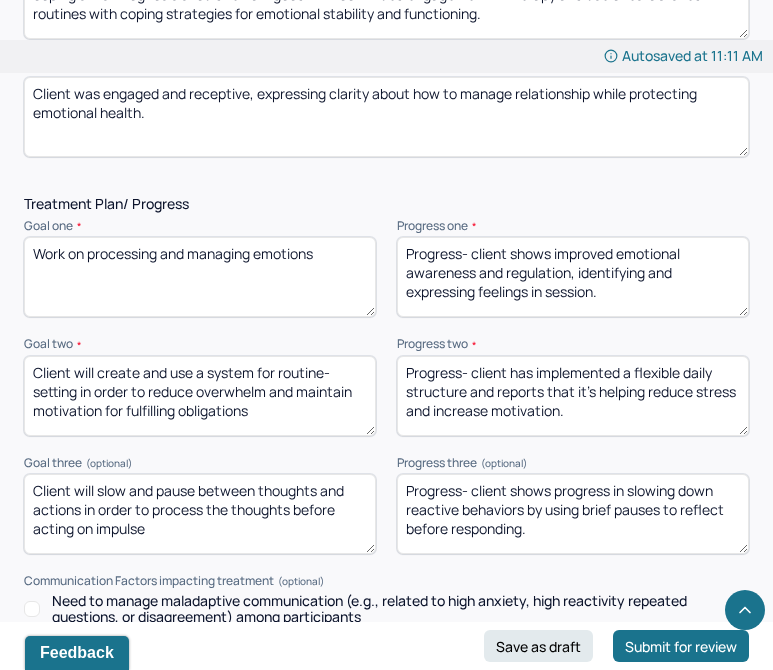 scroll, scrollTop: 2674, scrollLeft: 0, axis: vertical 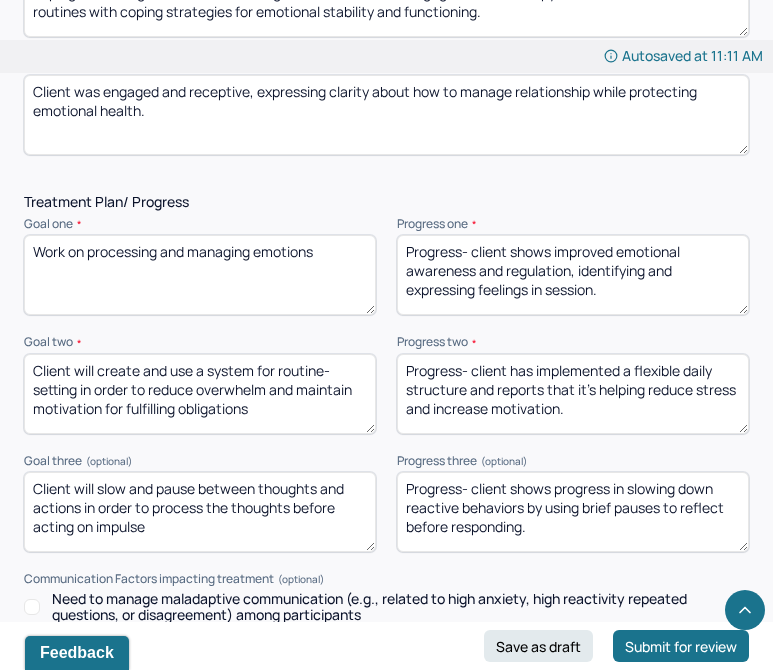 type on "Client was engaged and receptive, expressing clarity about how to manage relationship while protecting emotional health." 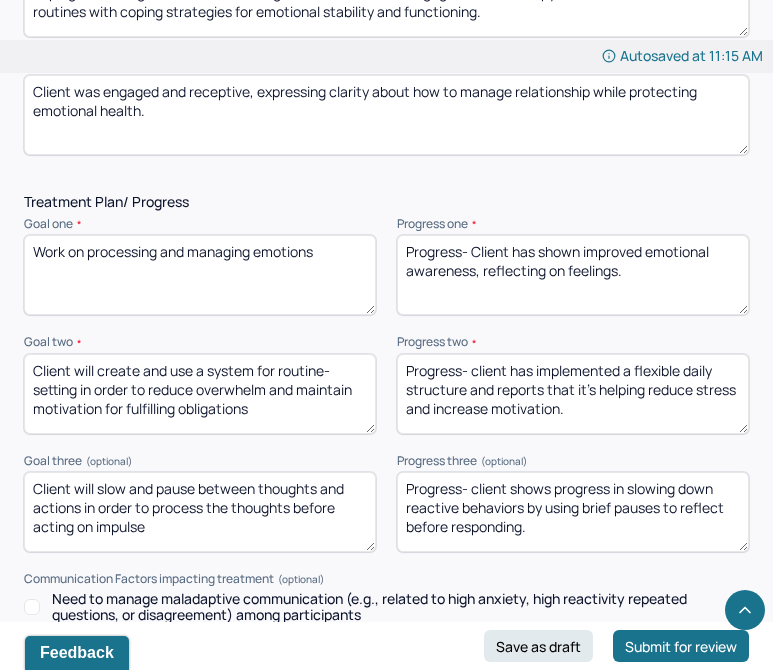 click on "Progress- Client has shown improved emotional awareness, reflecting on feelings." at bounding box center [573, 275] 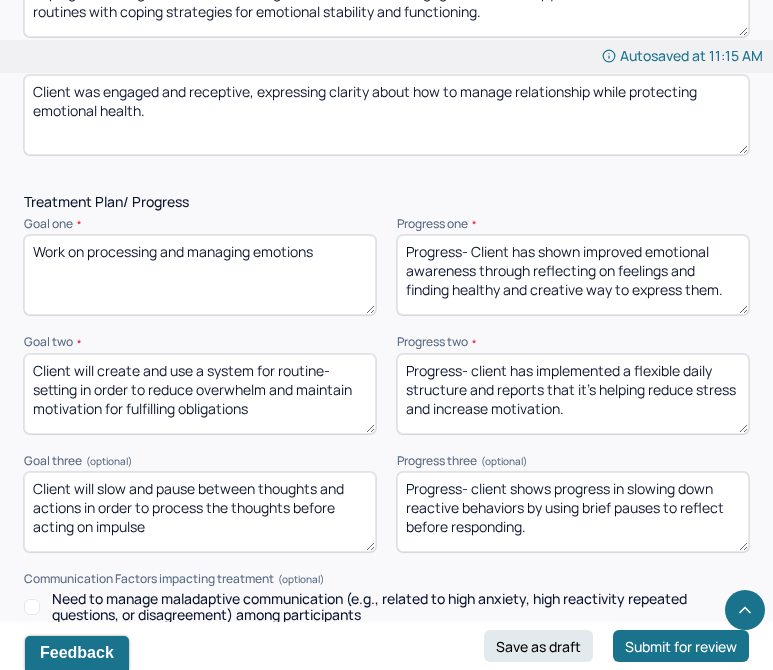 type on "Progress- Client has shown improved emotional awareness through reflecting on feelings and finding healthy and creative way to express them." 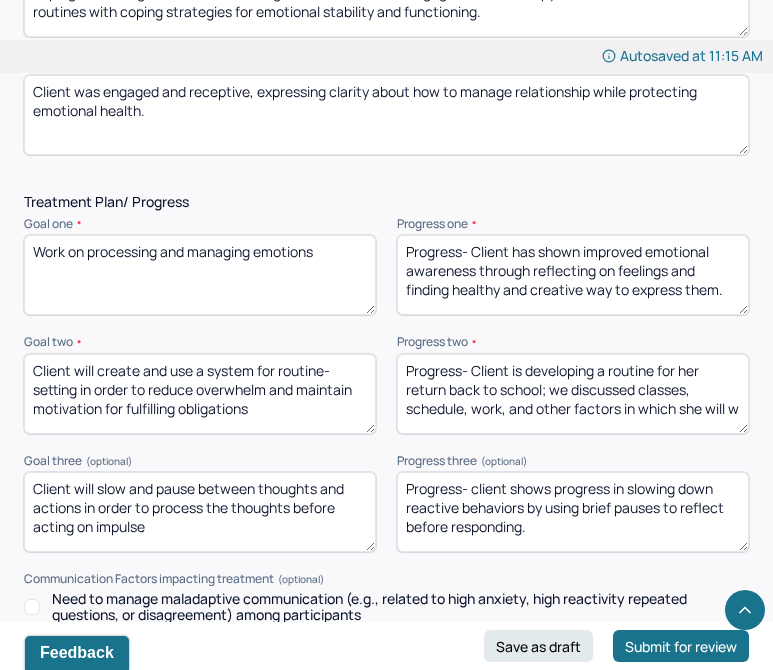 scroll, scrollTop: 4, scrollLeft: 0, axis: vertical 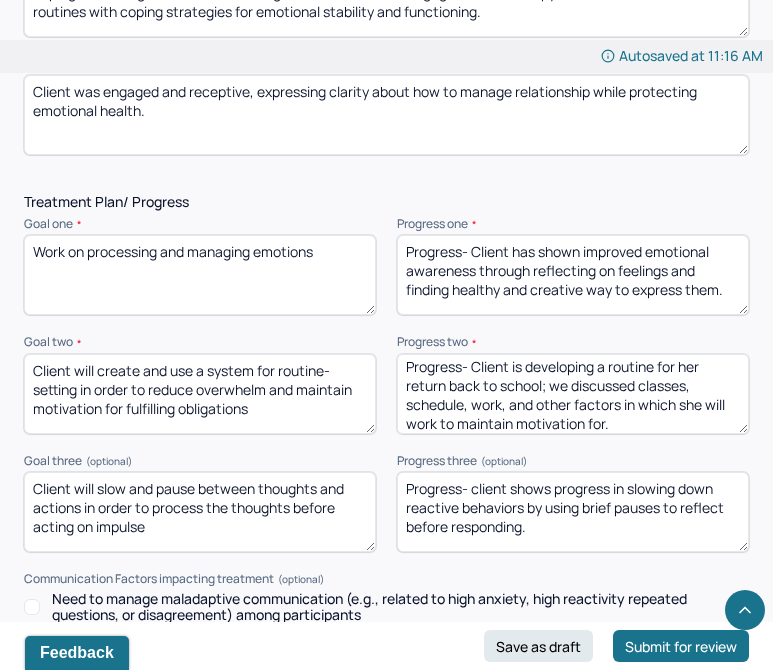 type on "Progress- Client is developing a routine for her return back to school; we discussed classes, schedule, work, and other factors in which she will work to maintain motivation for." 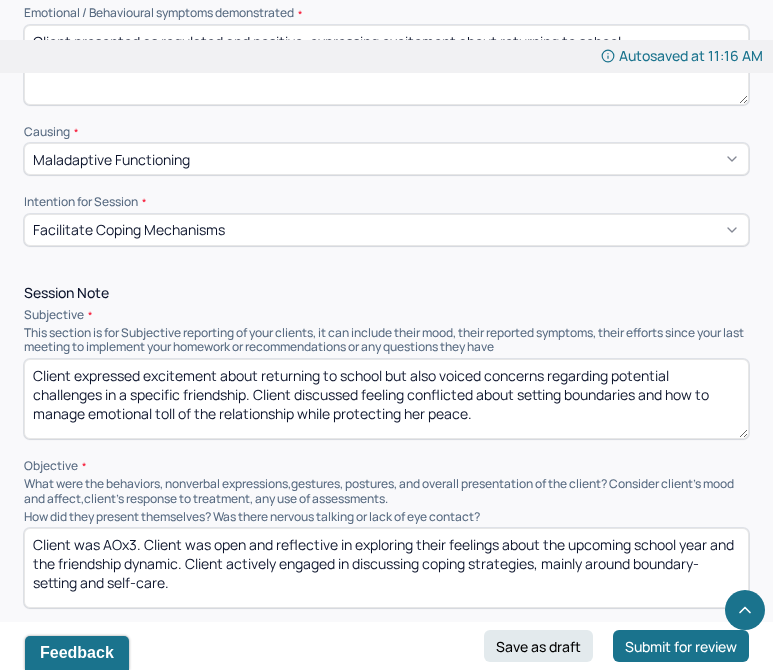 scroll, scrollTop: 949, scrollLeft: 0, axis: vertical 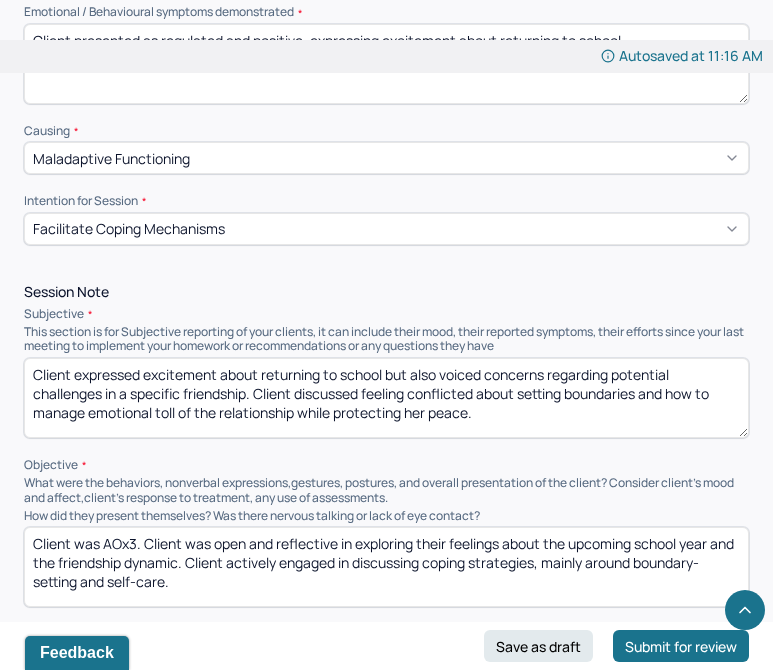 type on "Progress- Client reported making noticeable progress in pausing before reacting impulsively this past week in one of her friendship challenges." 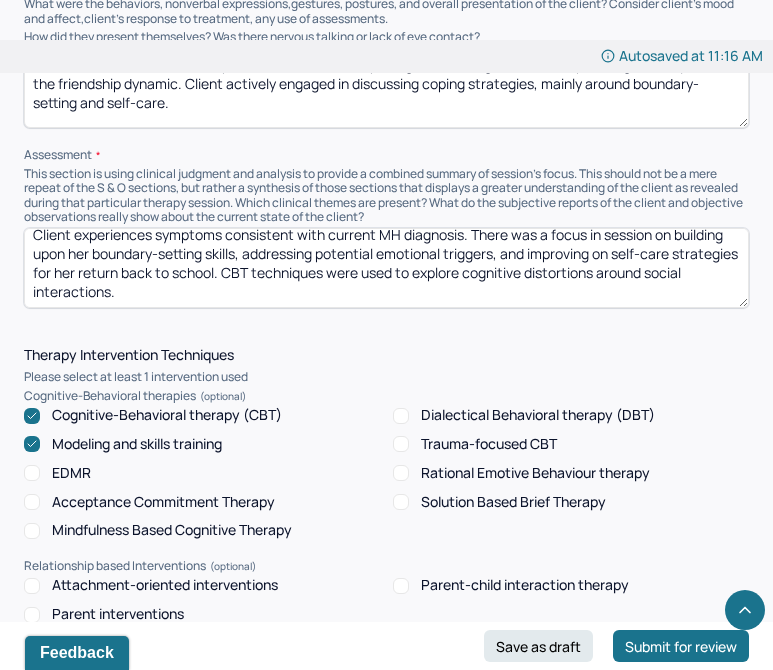 scroll, scrollTop: 1429, scrollLeft: 0, axis: vertical 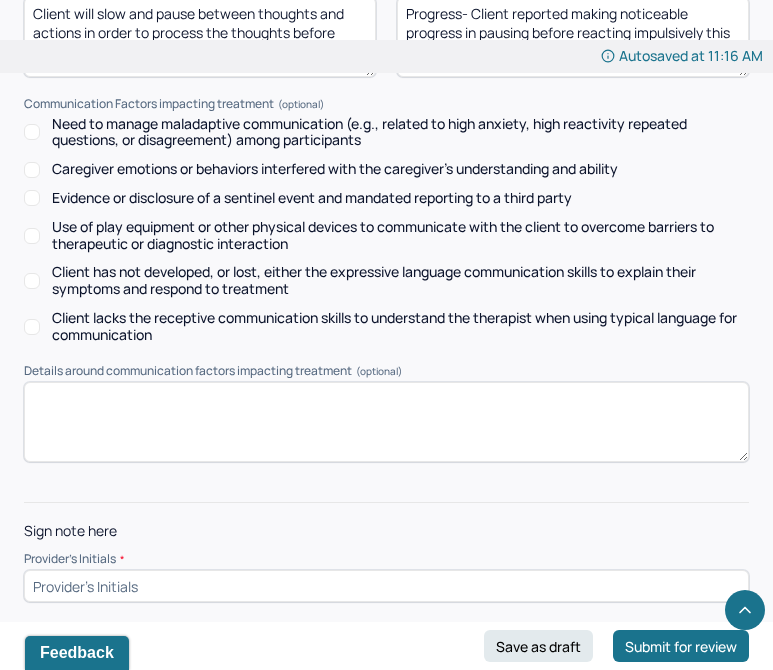 click at bounding box center (386, 586) 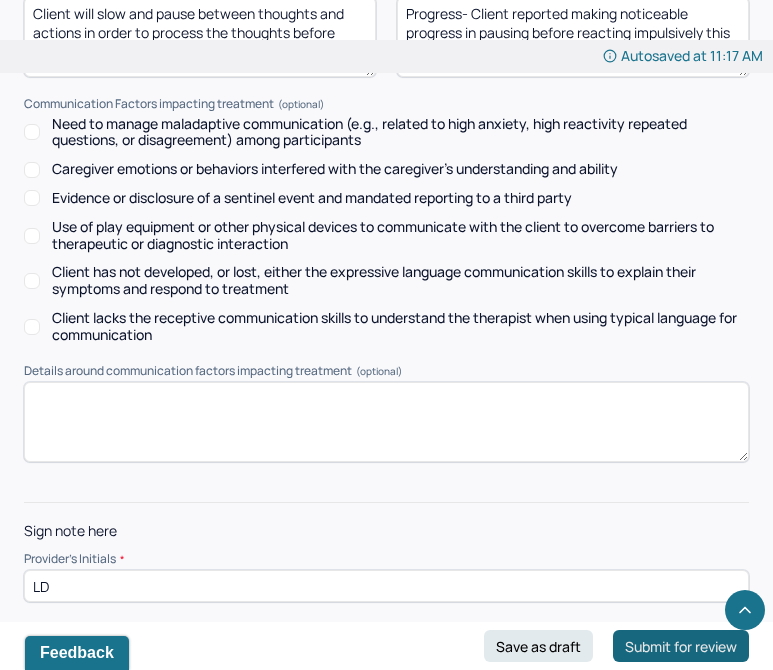 type on "LD" 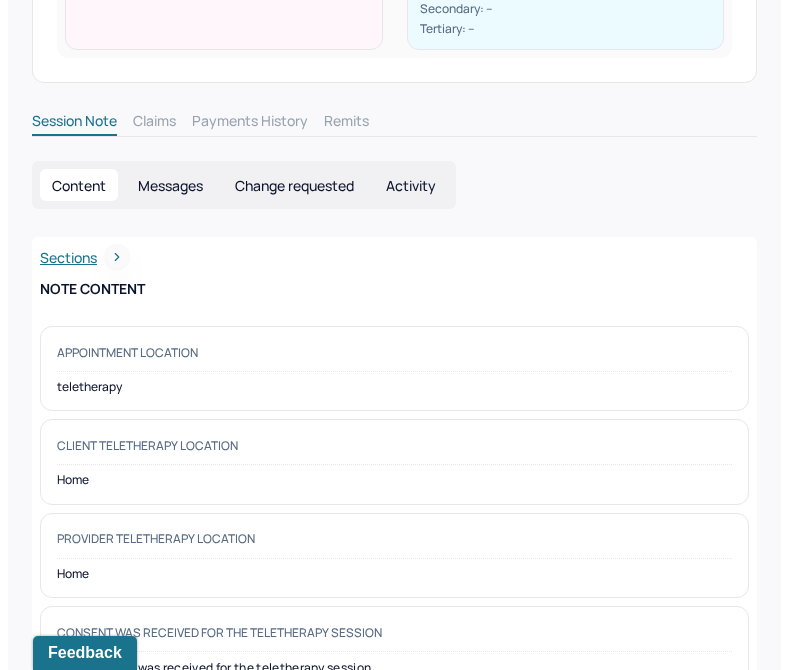 scroll, scrollTop: 0, scrollLeft: 0, axis: both 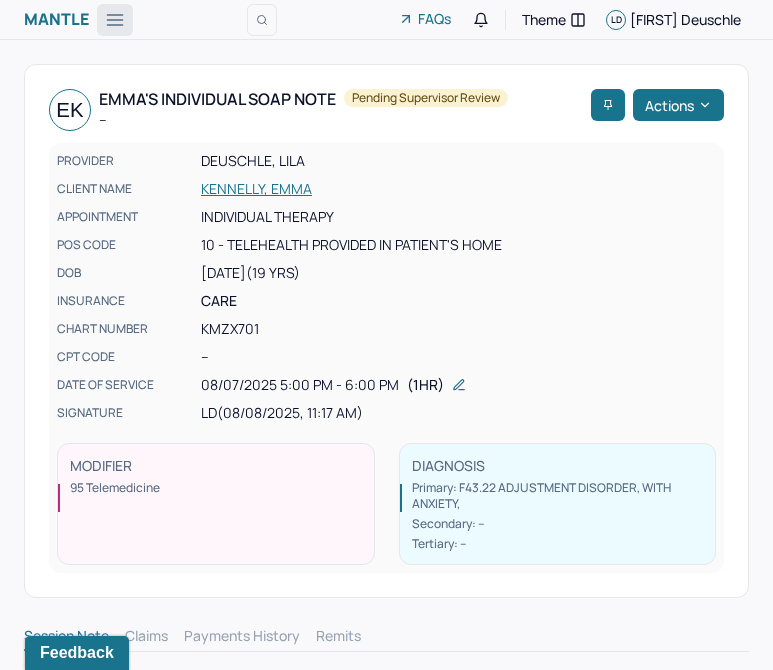 click at bounding box center (115, 20) 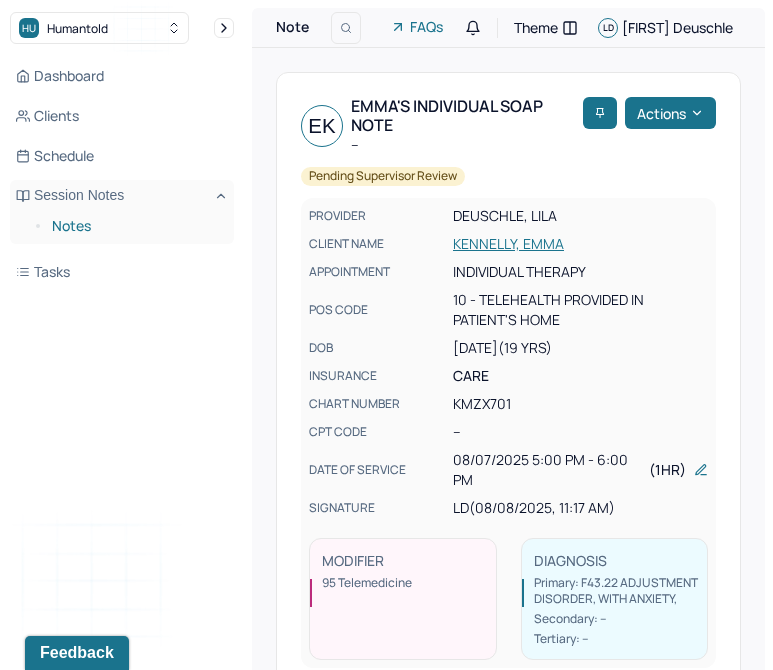 click on "Notes" at bounding box center (135, 226) 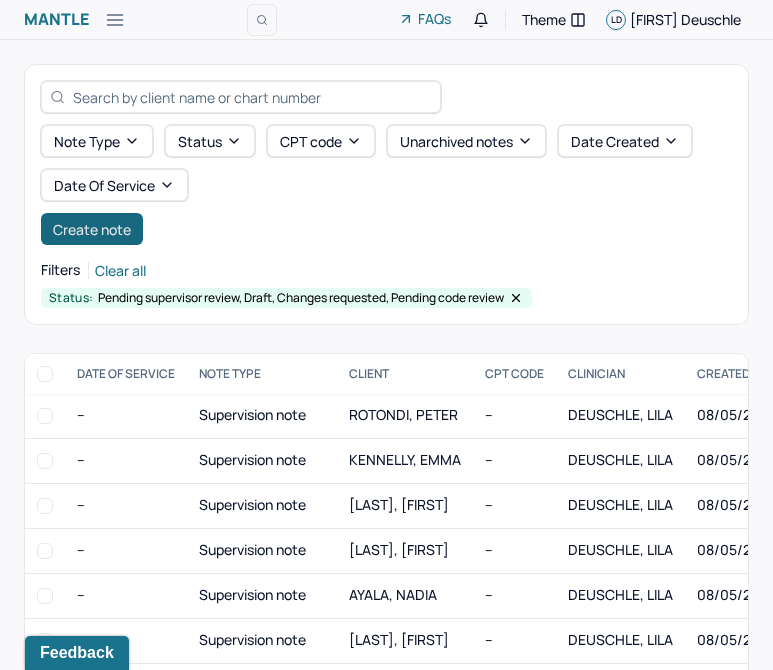 click on "Create note" at bounding box center [92, 229] 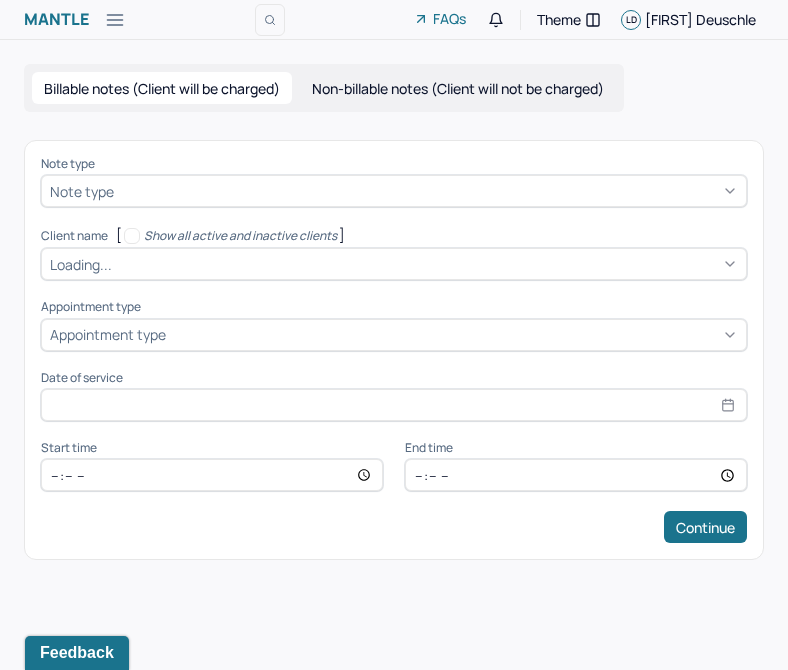 click at bounding box center [428, 191] 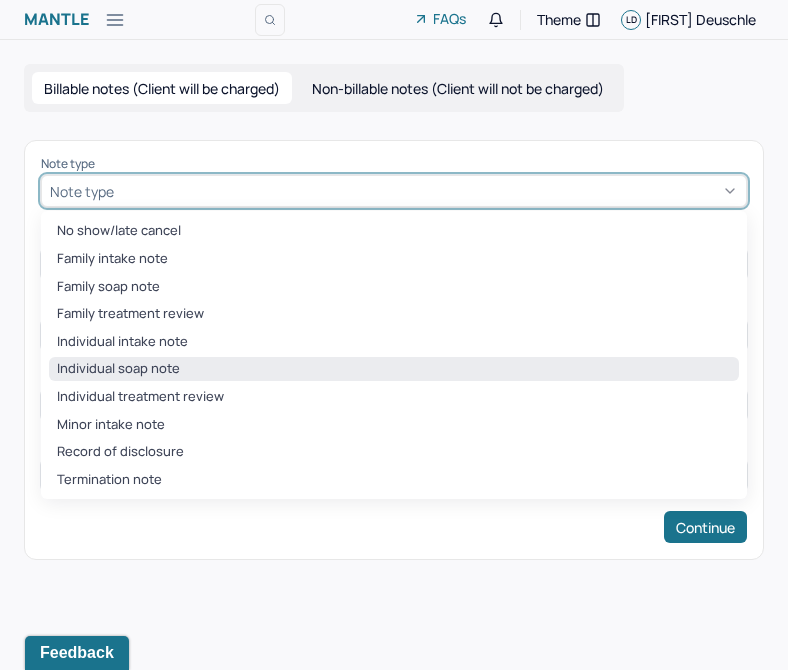 click on "Individual soap note" at bounding box center [394, 369] 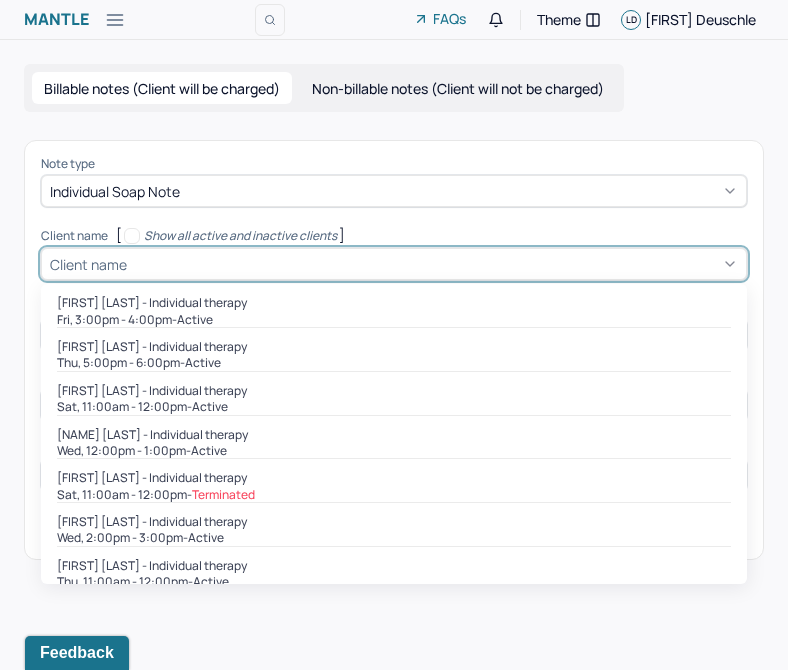 click at bounding box center [434, 264] 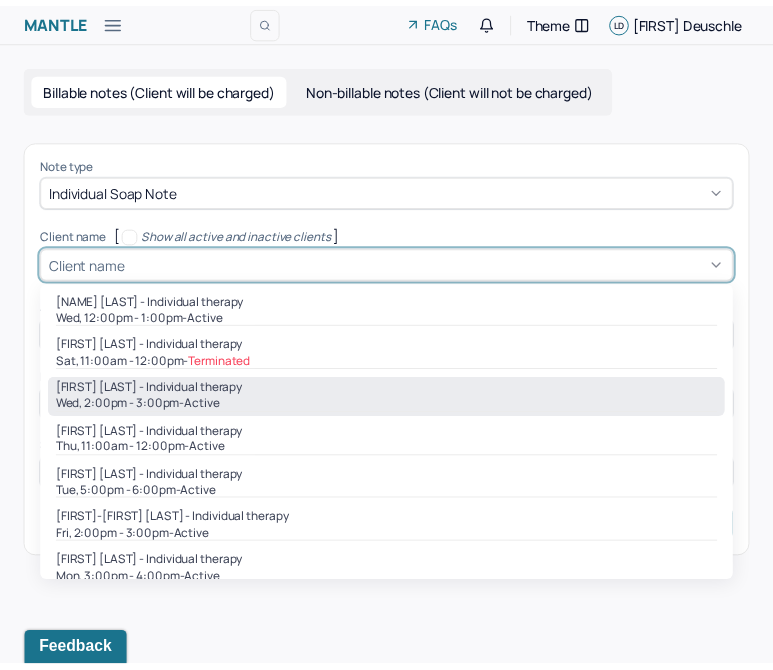 scroll, scrollTop: 143, scrollLeft: 0, axis: vertical 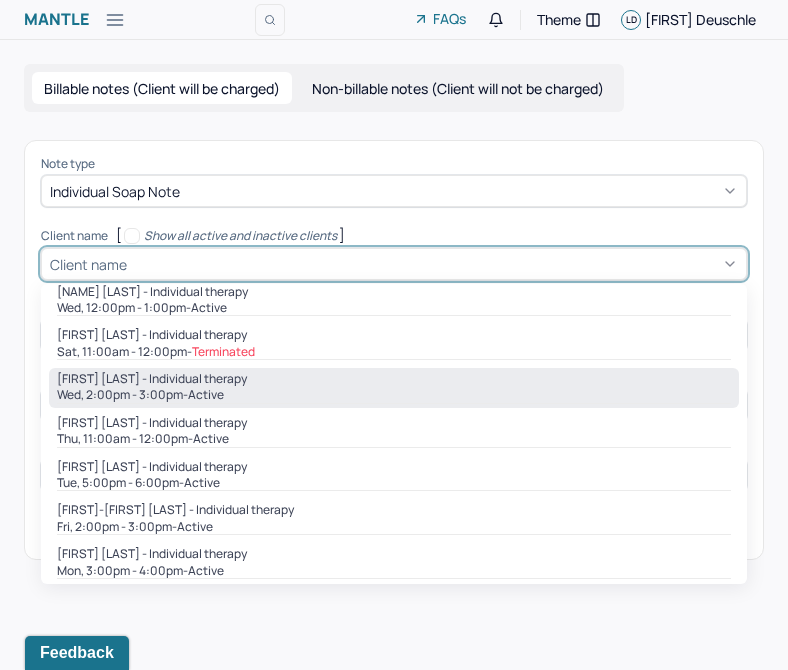click on "[FIRST]-[FIRST] [LAST] - Individual therapy" at bounding box center (175, 510) 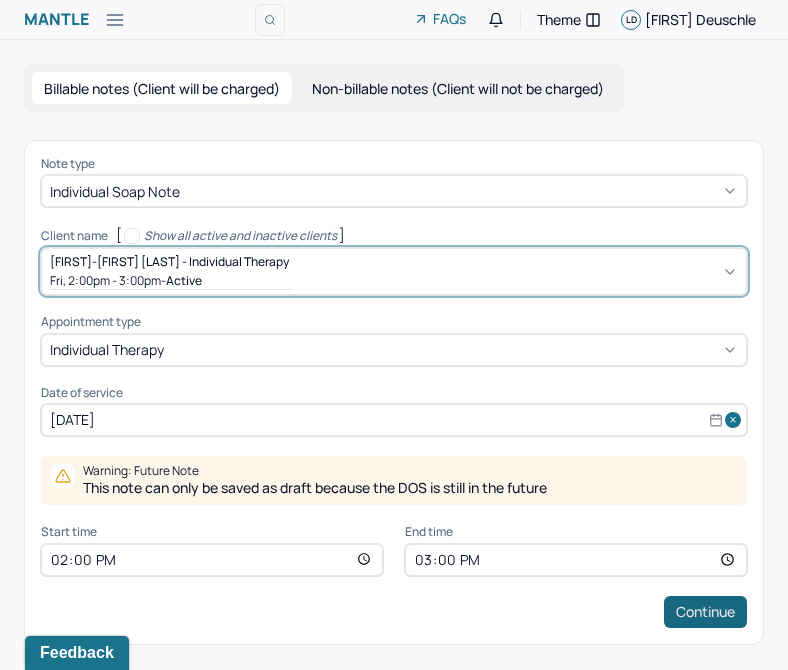 click on "Continue" at bounding box center [705, 612] 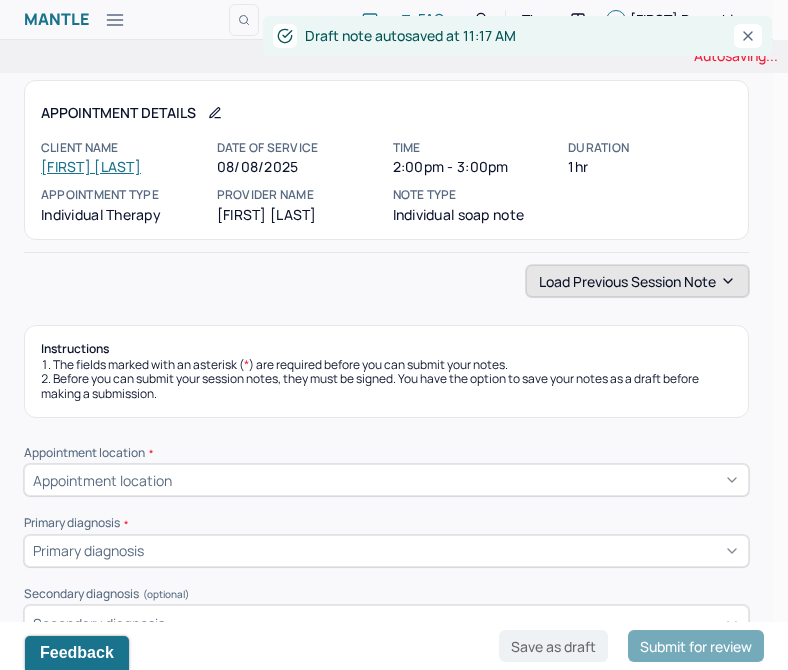 click on "Load previous session note" at bounding box center (637, 281) 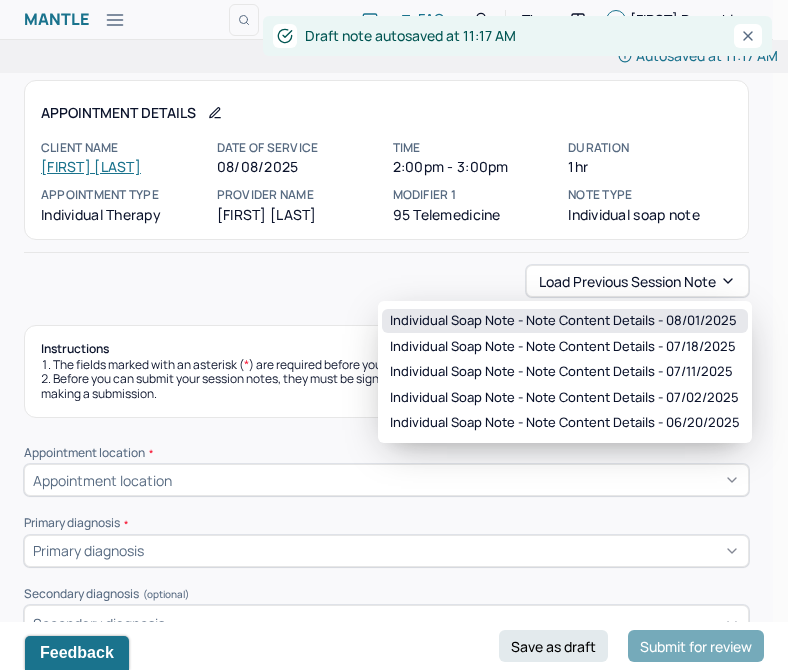 click on "Individual soap note   - Note content Details -   08/01/2025" at bounding box center [563, 321] 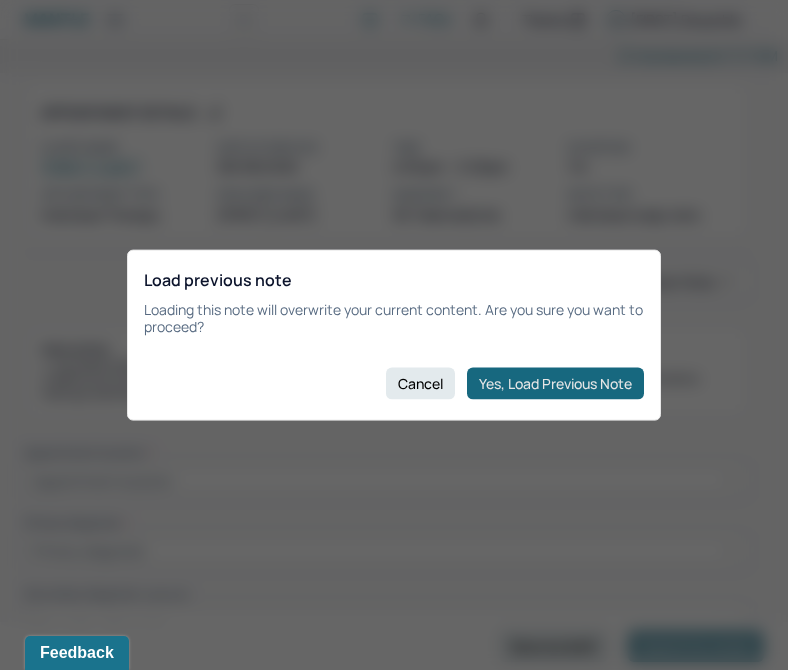 click on "Yes, Load Previous Note" at bounding box center (555, 383) 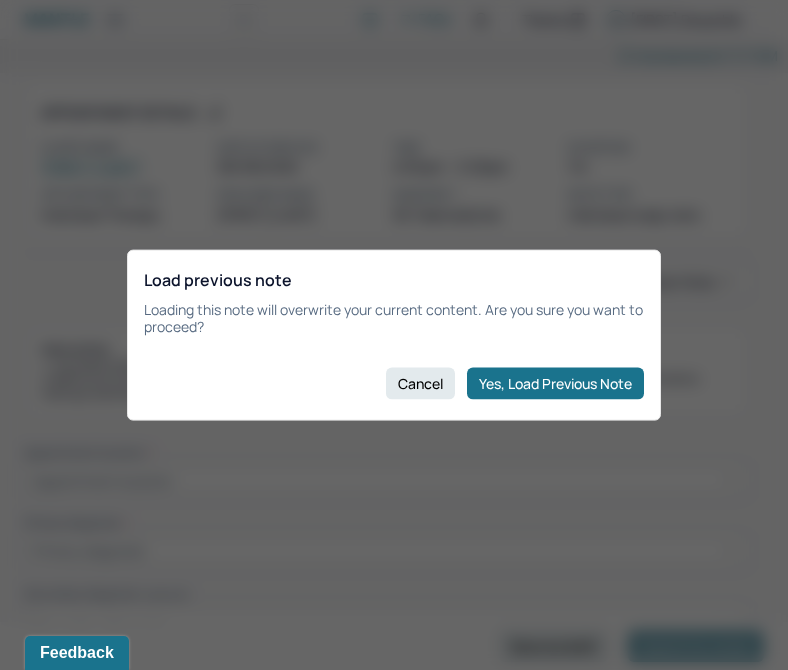 type on "Client displayed a calm, reflective demeanor with positive and regulated emotions and behaviors." 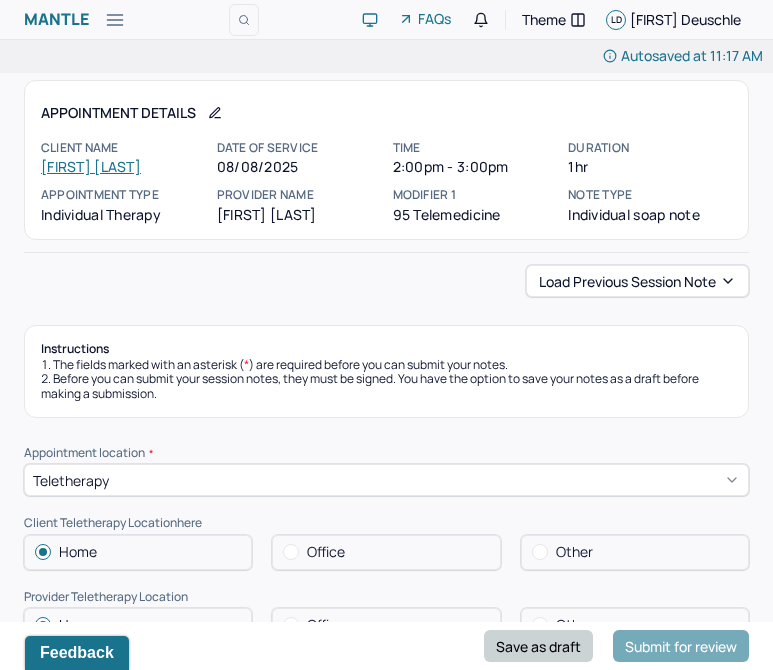 click on "Save as draft" at bounding box center (538, 646) 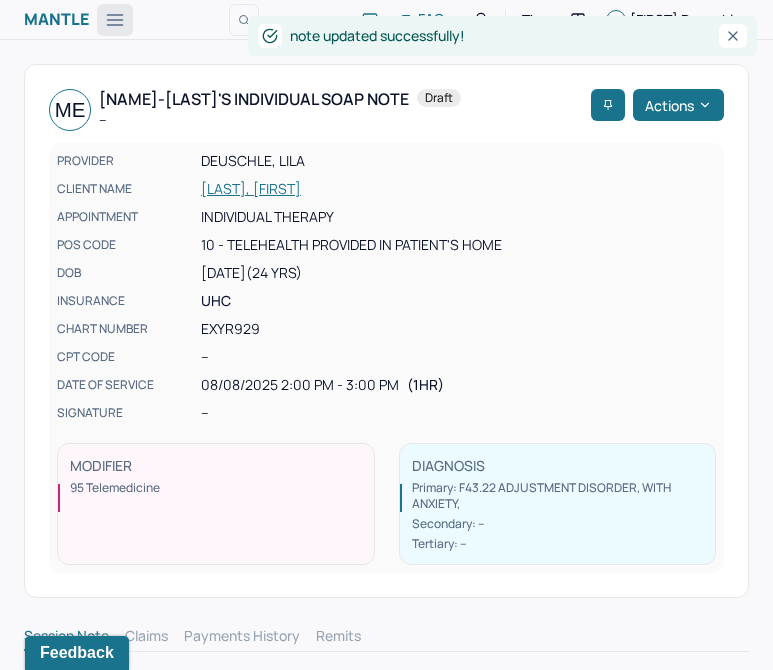click 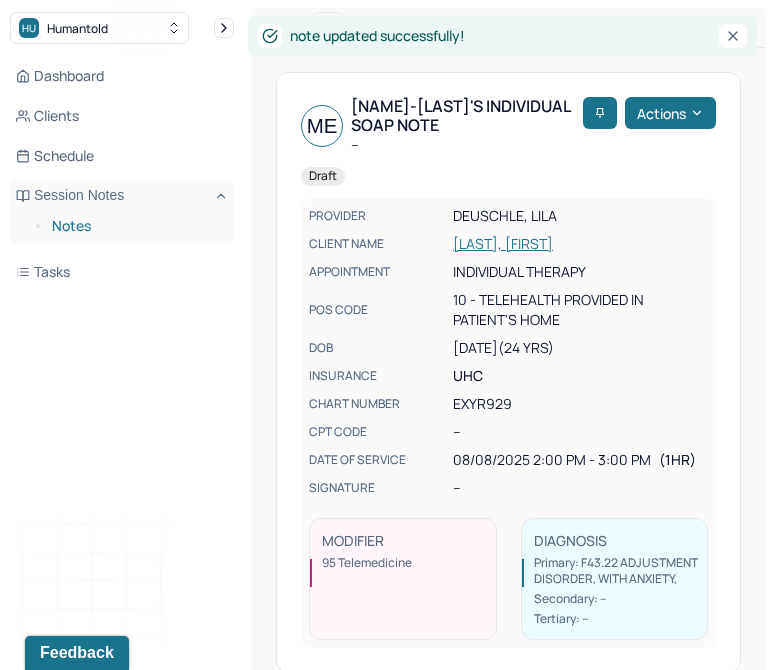 click on "Notes" at bounding box center [135, 226] 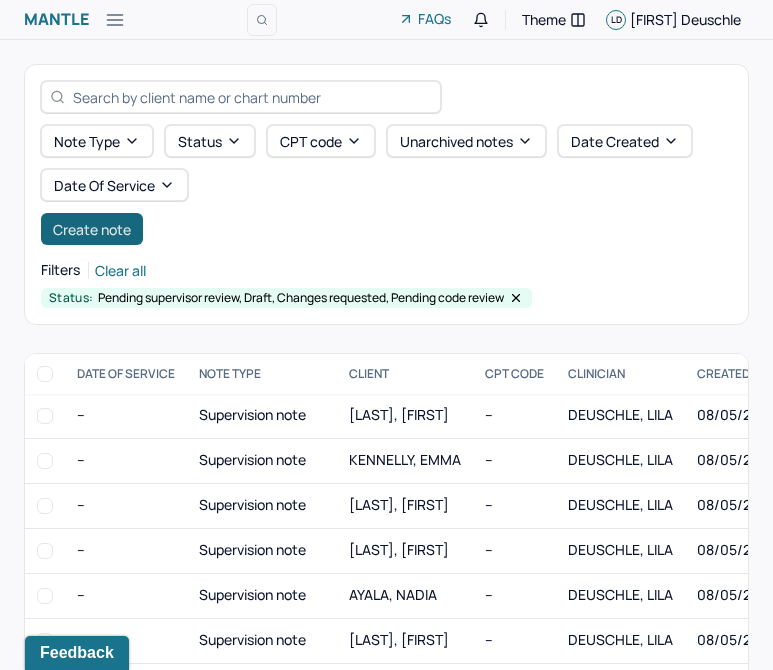 click on "Create note" at bounding box center (92, 229) 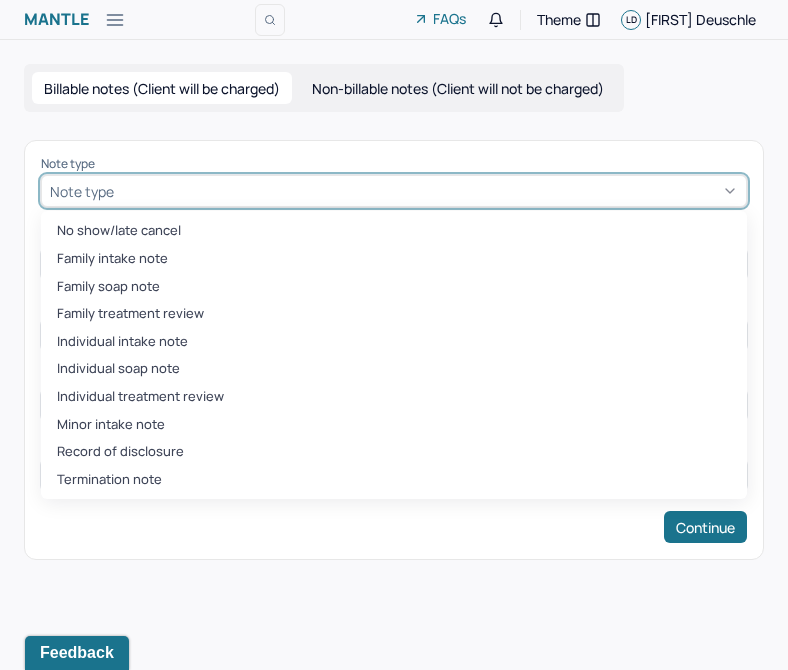 click at bounding box center [428, 191] 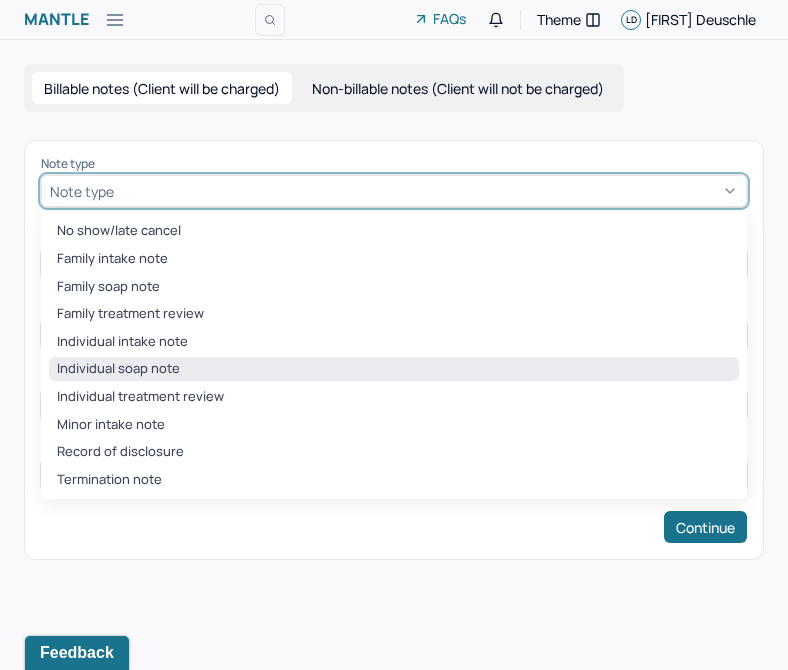 click on "Individual soap note" at bounding box center [394, 369] 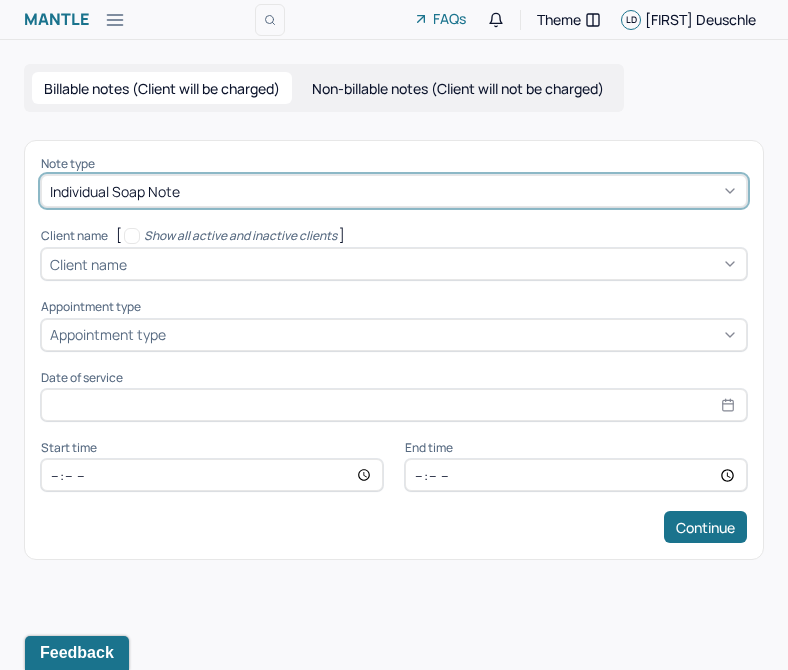 click at bounding box center [434, 264] 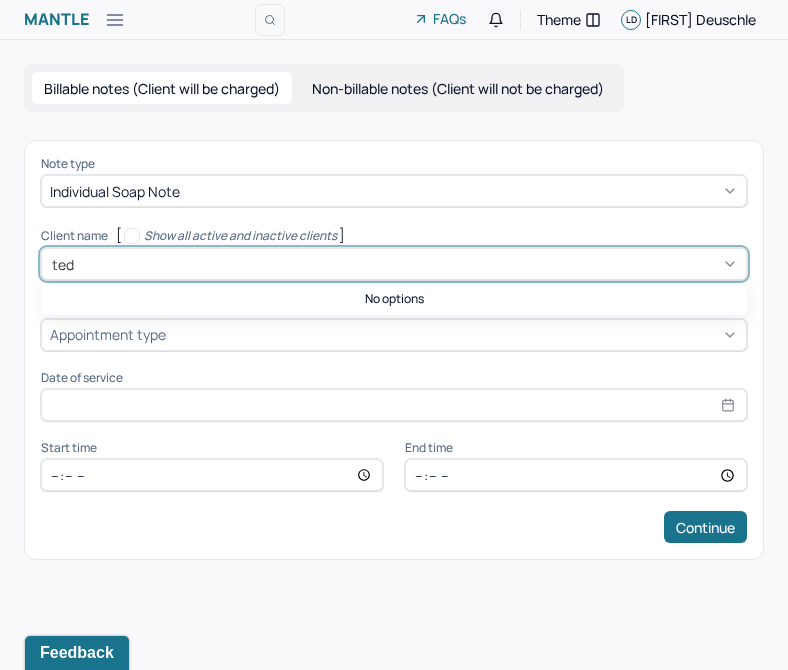 type on "te" 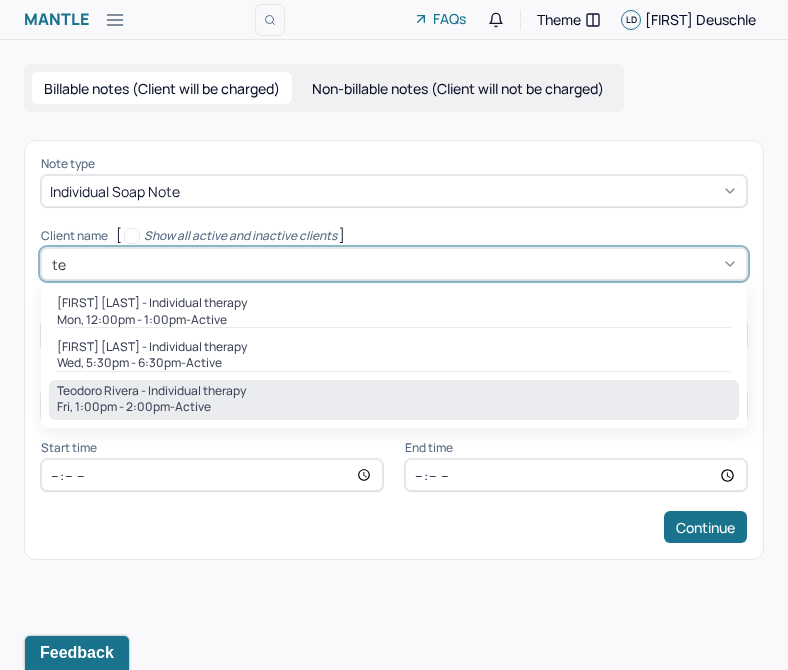 drag, startPoint x: 203, startPoint y: 373, endPoint x: 196, endPoint y: 412, distance: 39.623226 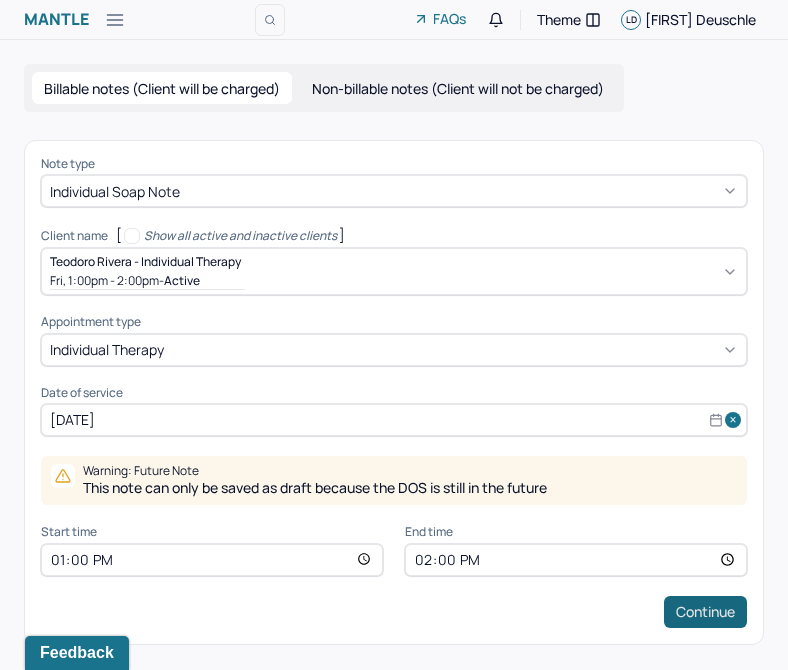 click on "Continue" at bounding box center (705, 612) 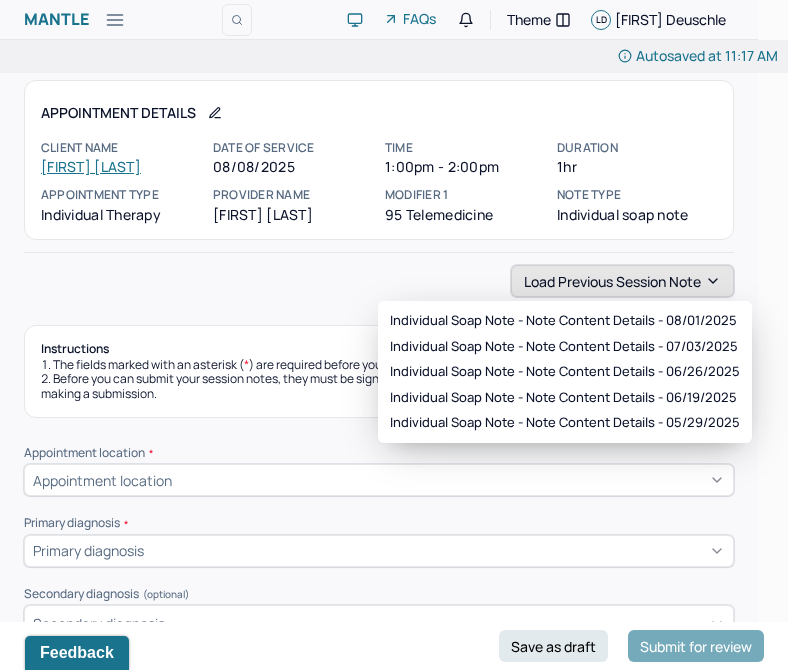 click on "Load previous session note" at bounding box center [622, 281] 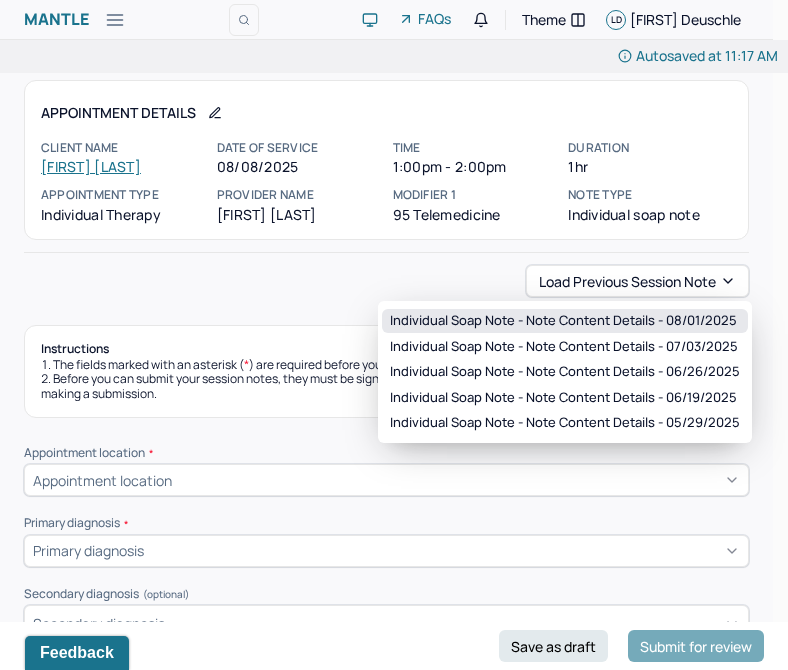 click on "Individual soap note   - Note content Details -   08/01/2025" at bounding box center (563, 321) 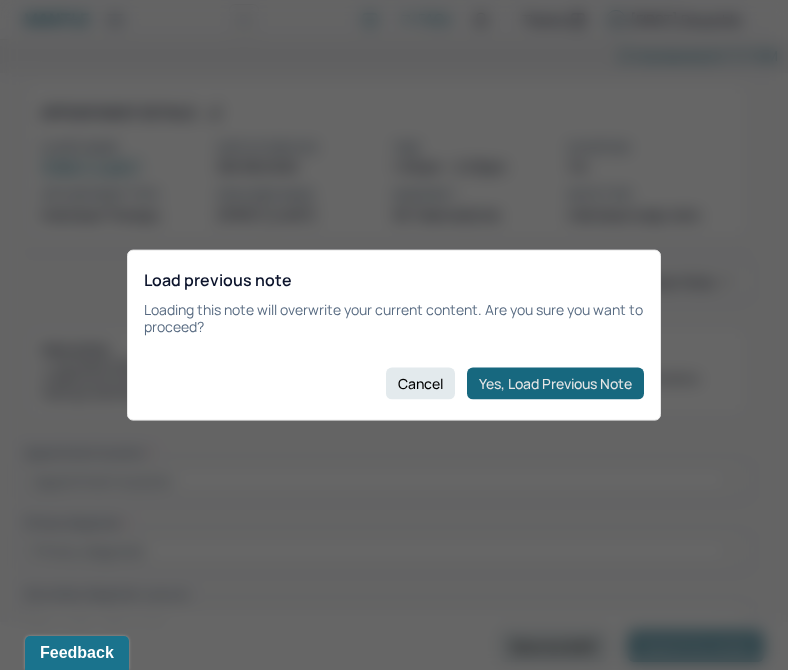 click on "Yes, Load Previous Note" at bounding box center (555, 383) 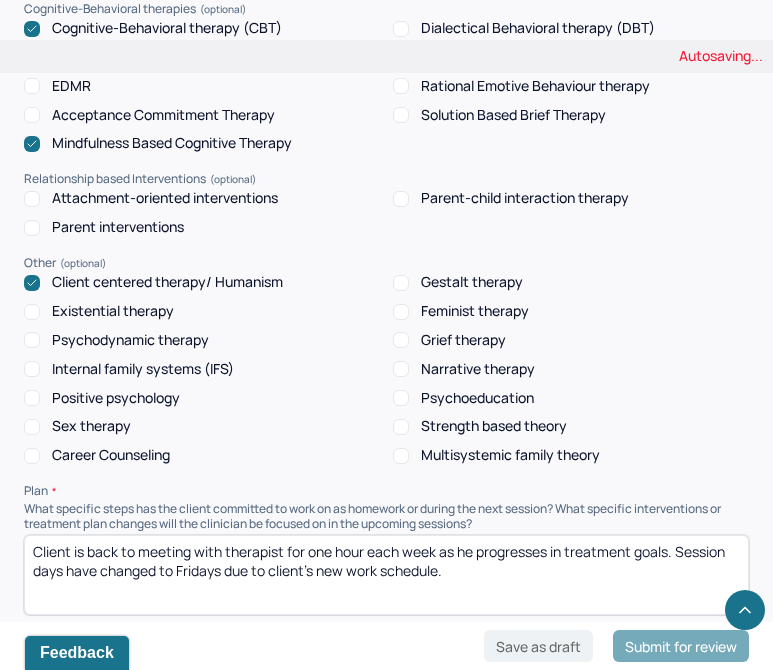 scroll, scrollTop: 2220, scrollLeft: 0, axis: vertical 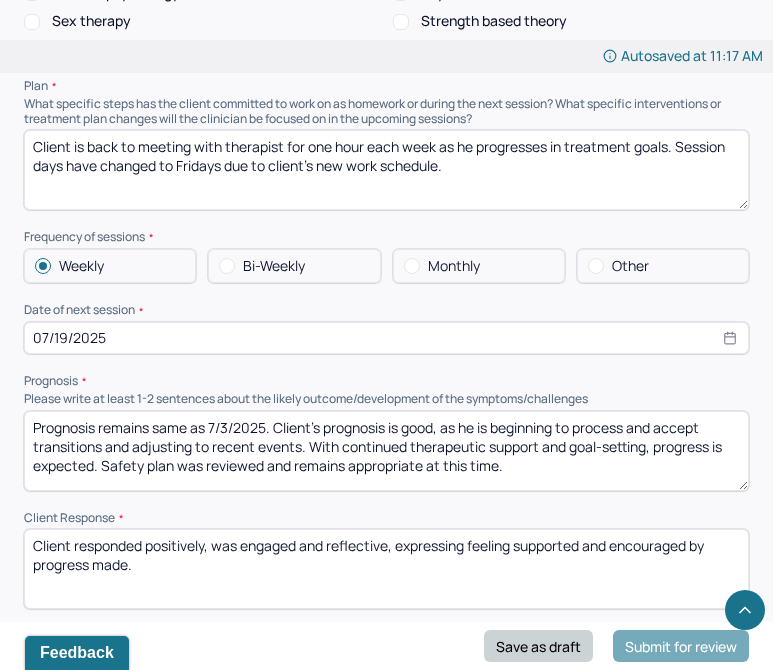 click on "Save as draft" at bounding box center (538, 646) 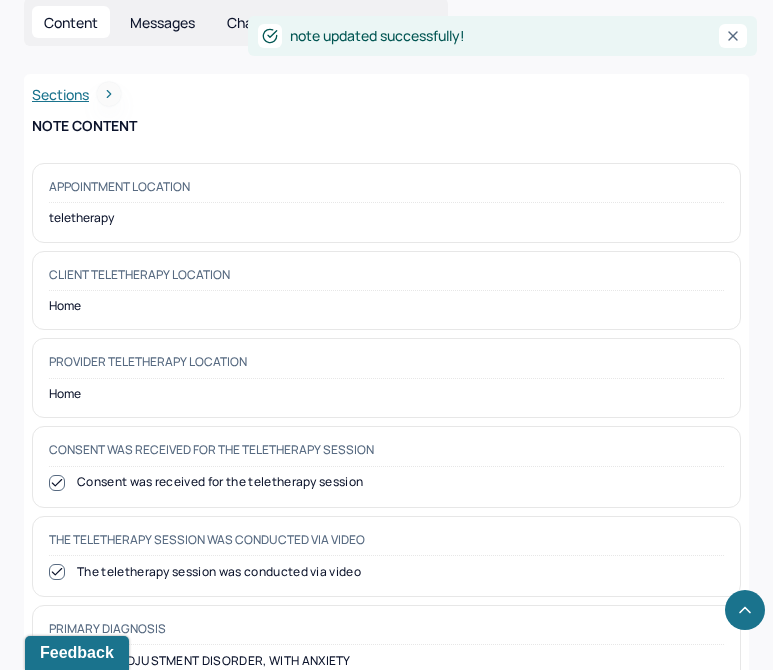 scroll, scrollTop: 0, scrollLeft: 0, axis: both 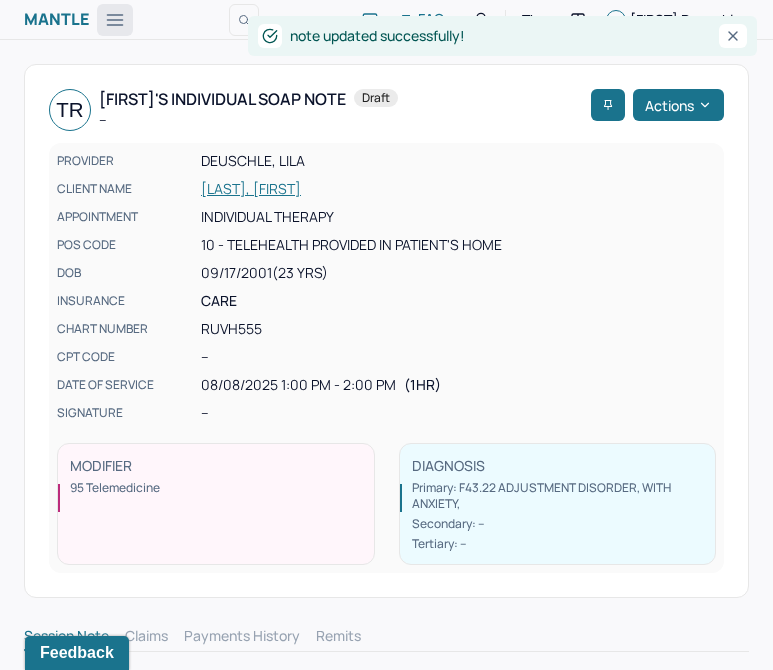 click 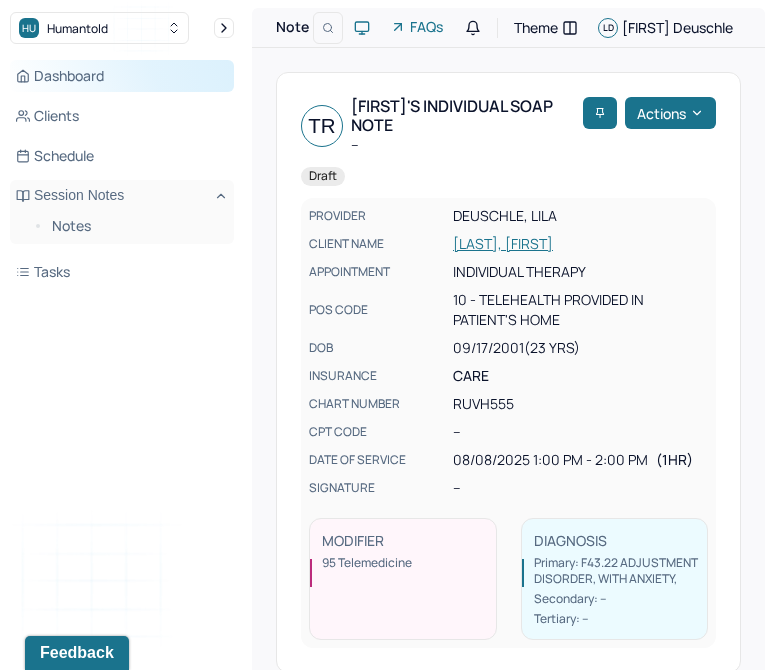 click on "Dashboard" at bounding box center [122, 76] 